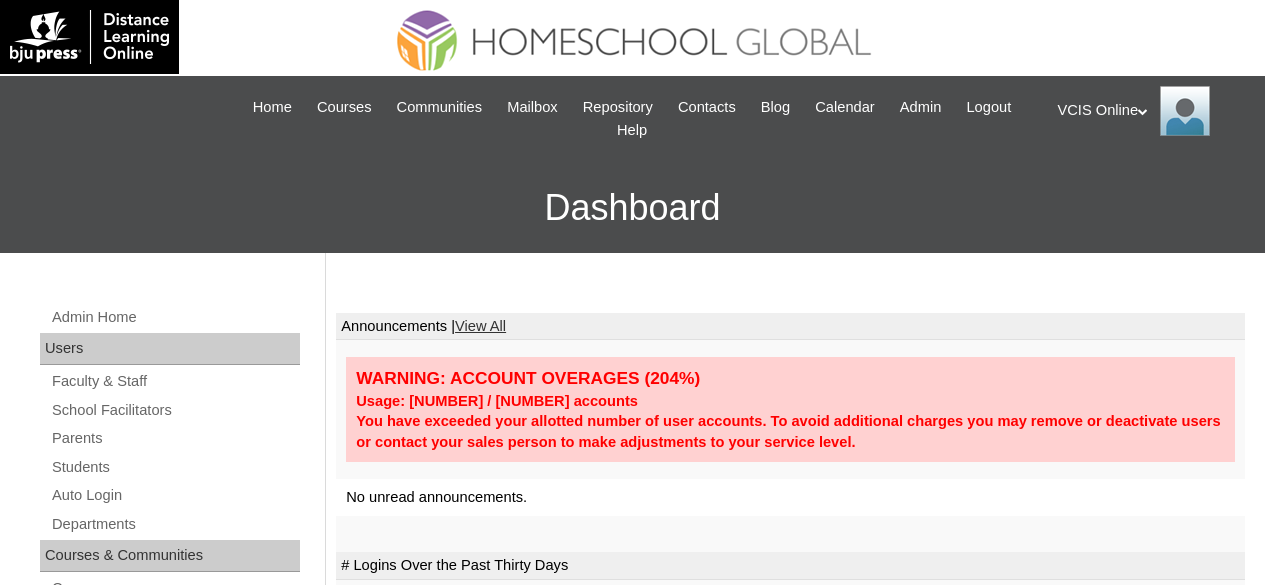 scroll, scrollTop: 0, scrollLeft: 0, axis: both 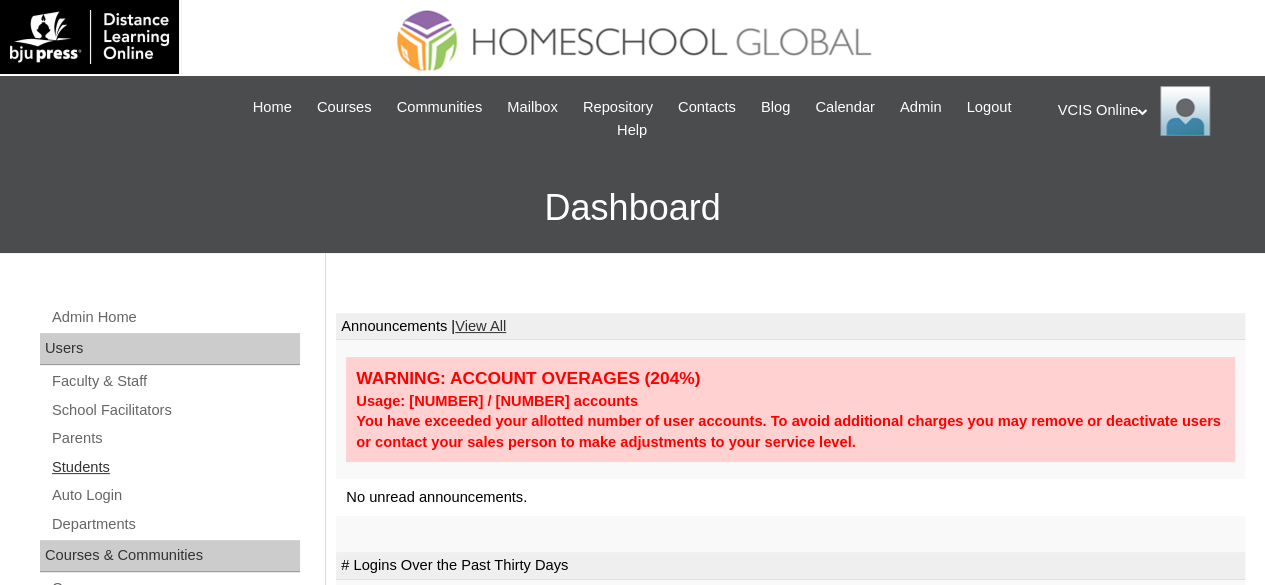 click on "Students" at bounding box center (175, 467) 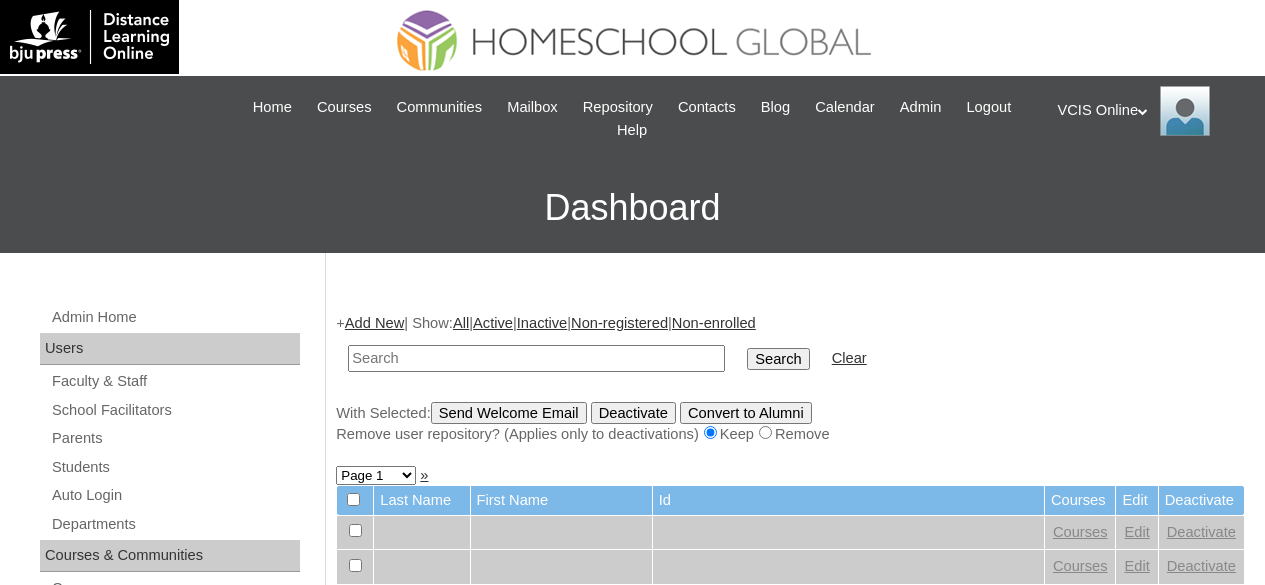 scroll, scrollTop: 0, scrollLeft: 0, axis: both 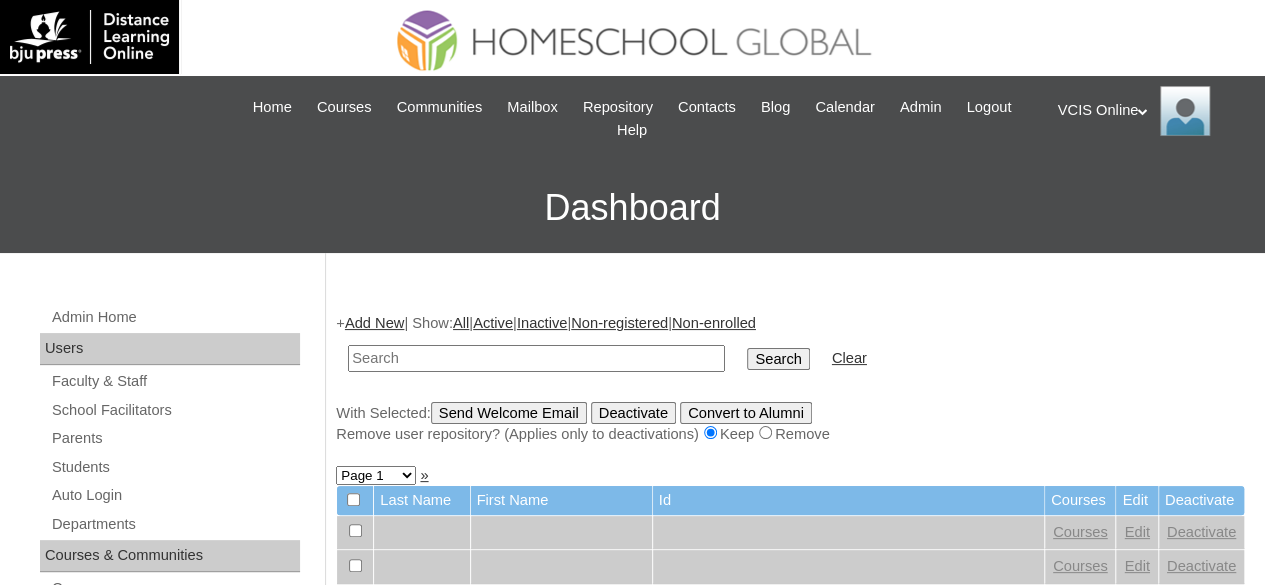 type on "Note: The Student Text can be found in your DLO. On the courses, click on Reading 4 (3rd Ed.) > You will see "About this course." > Scroll down > External Tools > Connect to VitalSource Bookshelf > Create an account." 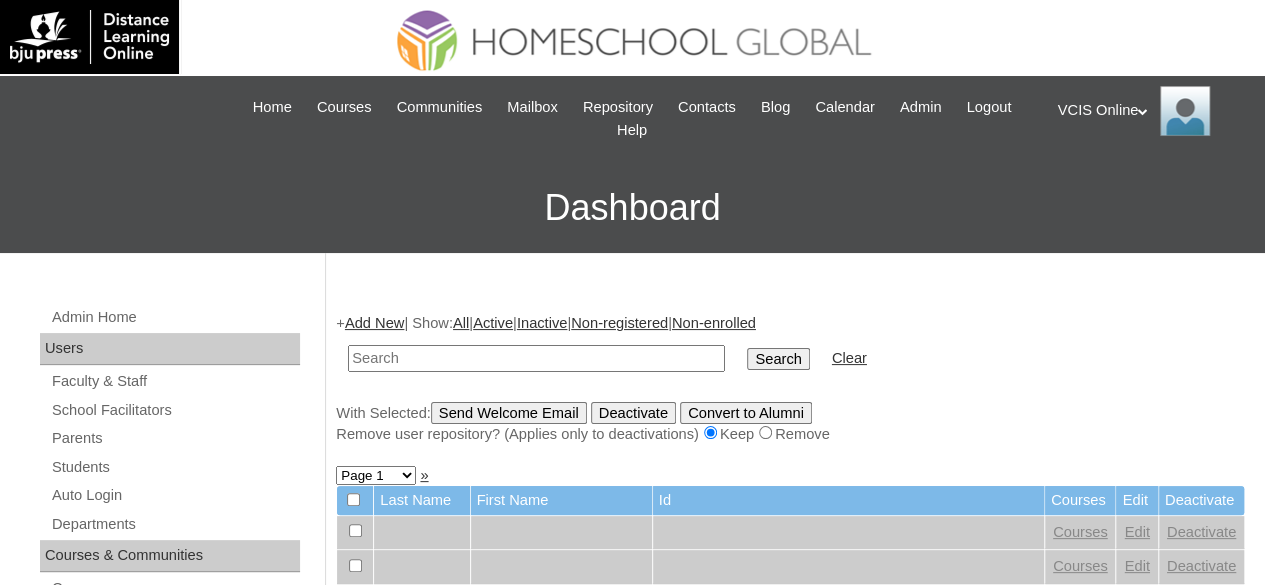paste on "jmvera.student@vcis.edu.ph" 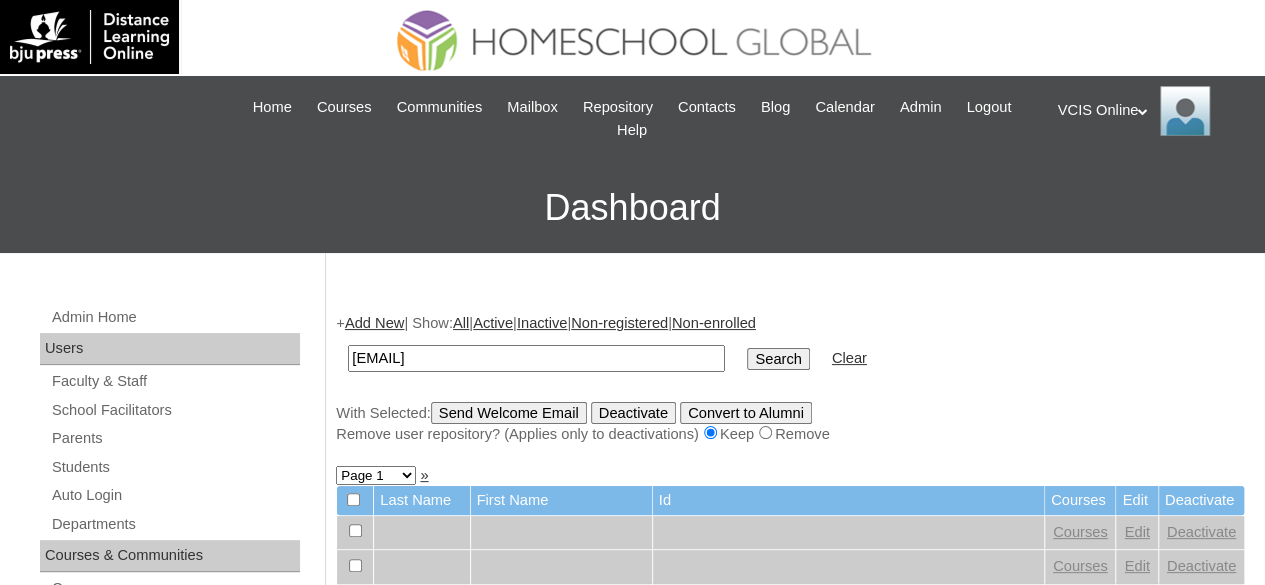 type on "jmvera.student@vcis.edu.ph" 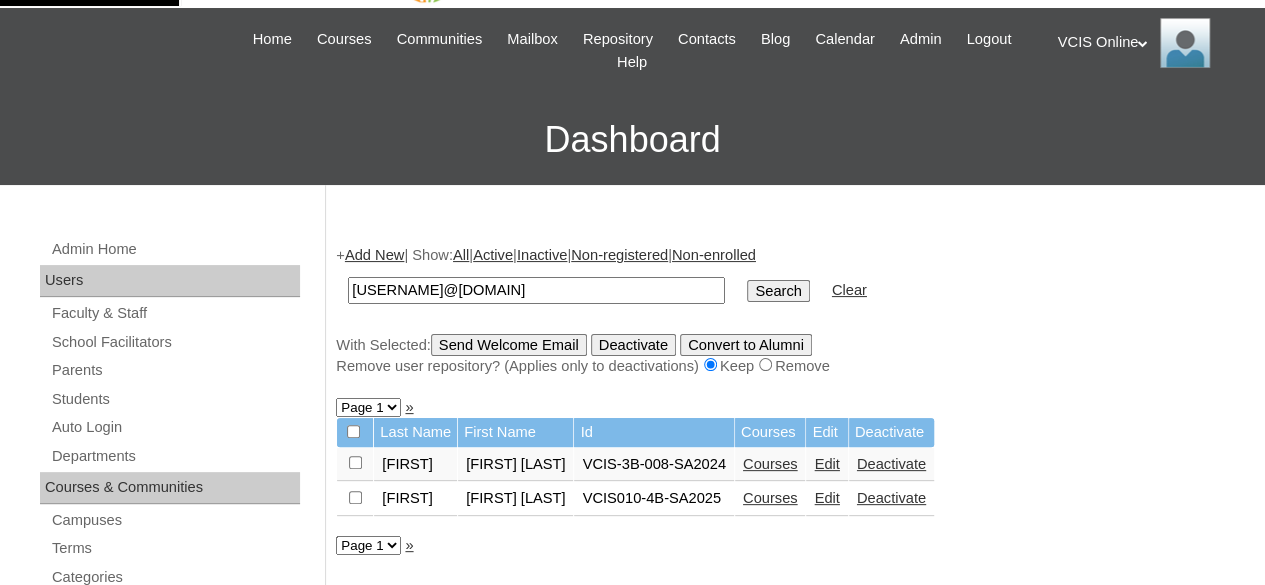 scroll, scrollTop: 100, scrollLeft: 0, axis: vertical 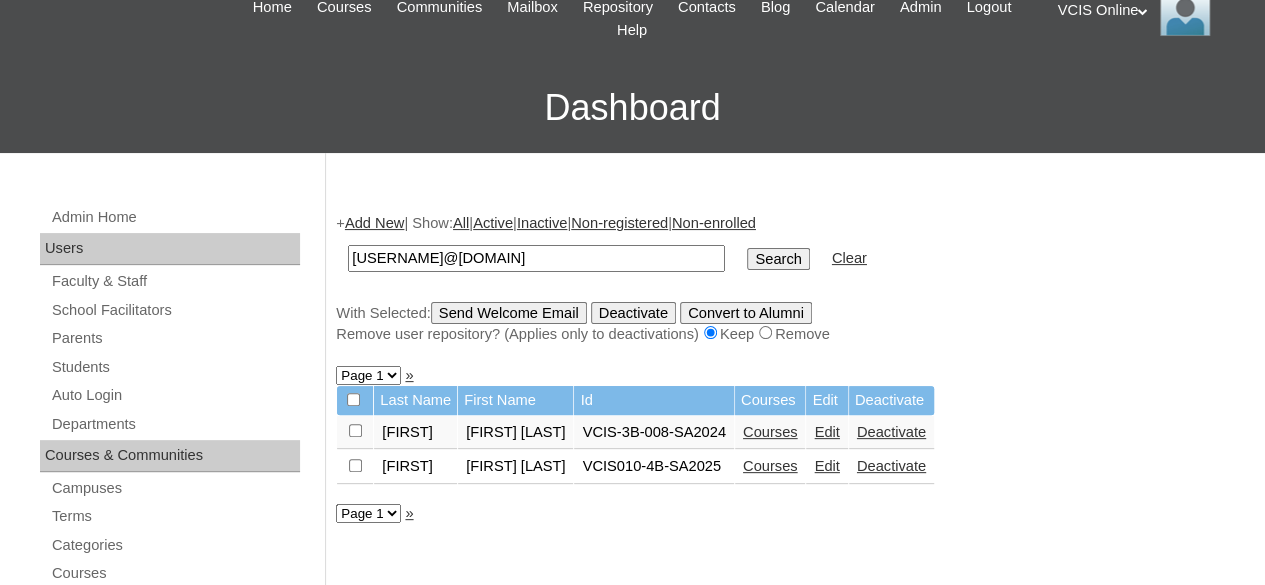 click on "jmvera.student@vcis.edu.ph" at bounding box center (536, 258) 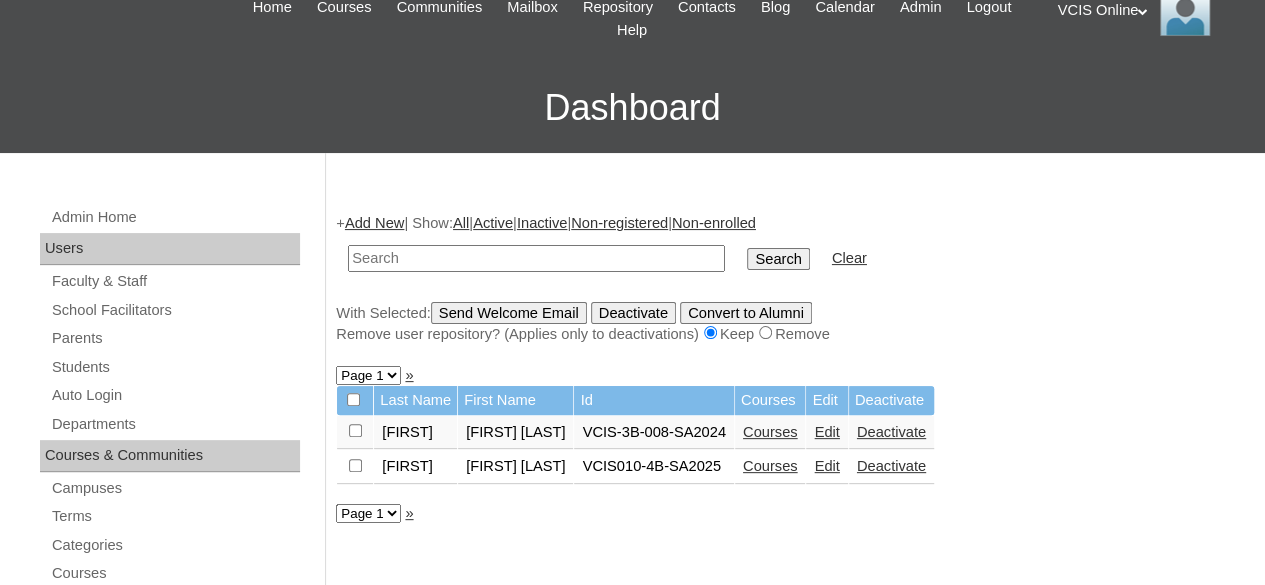 paste on "letorres.student@vcis.edu.ph" 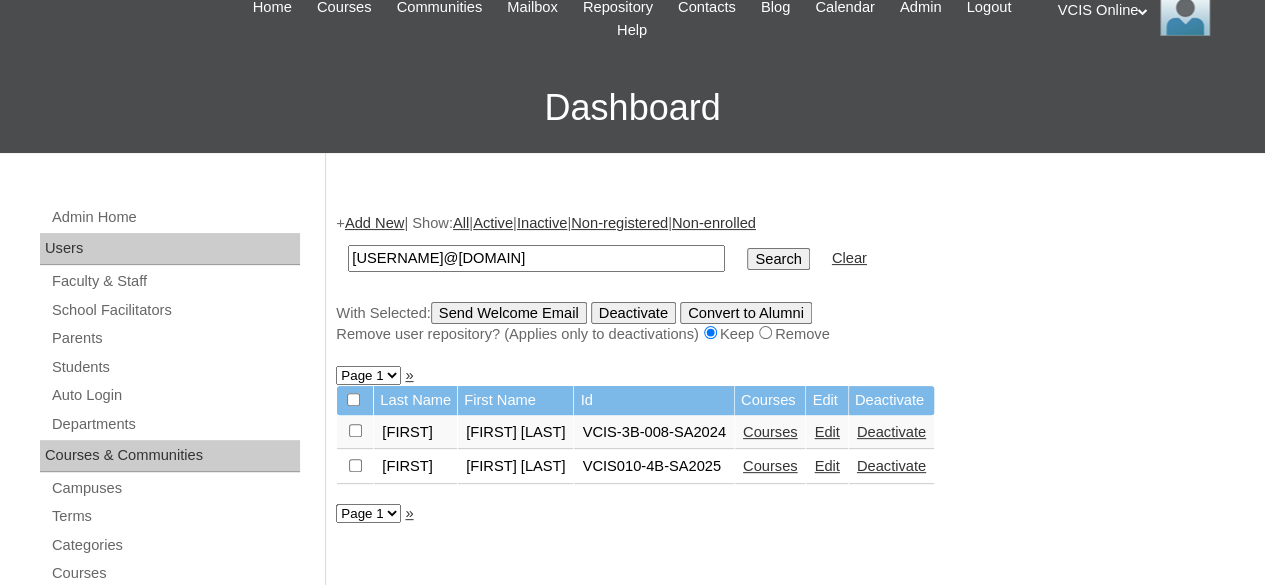 type on "letorres.student@vcis.edu.ph" 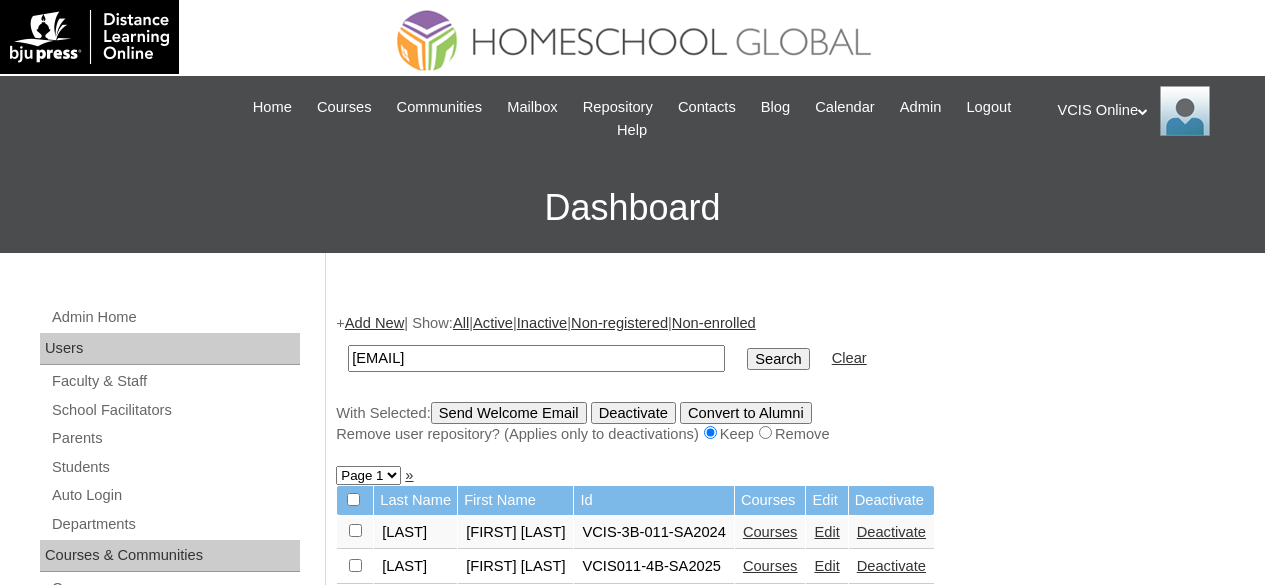 scroll, scrollTop: 0, scrollLeft: 0, axis: both 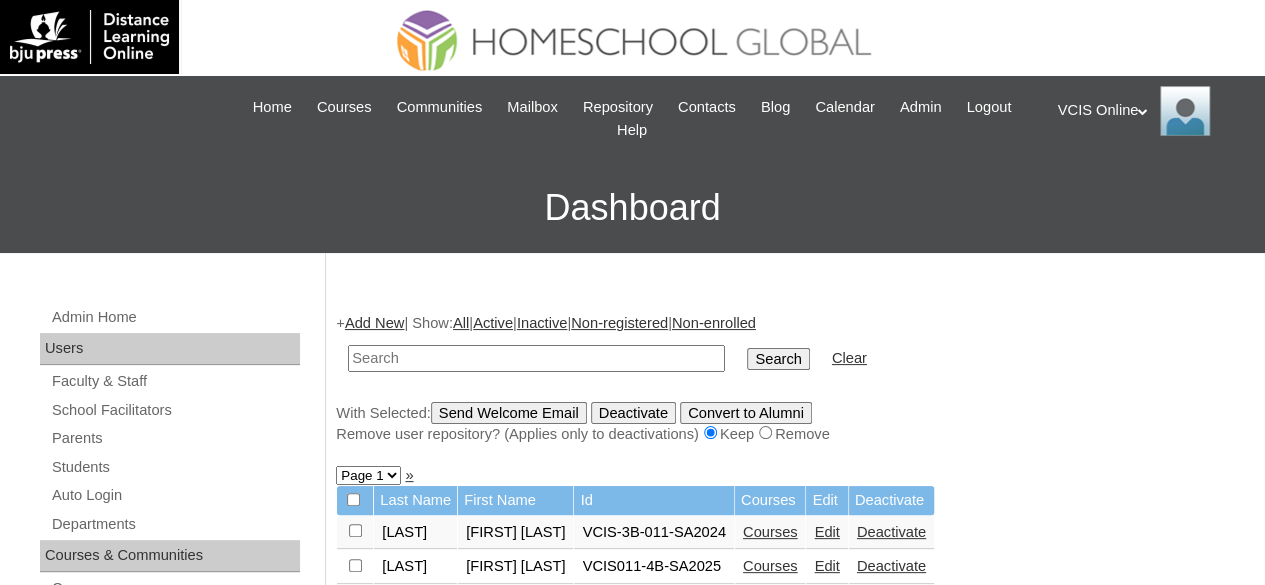 paste on "cgtagle.student@vcis.edu.ph" 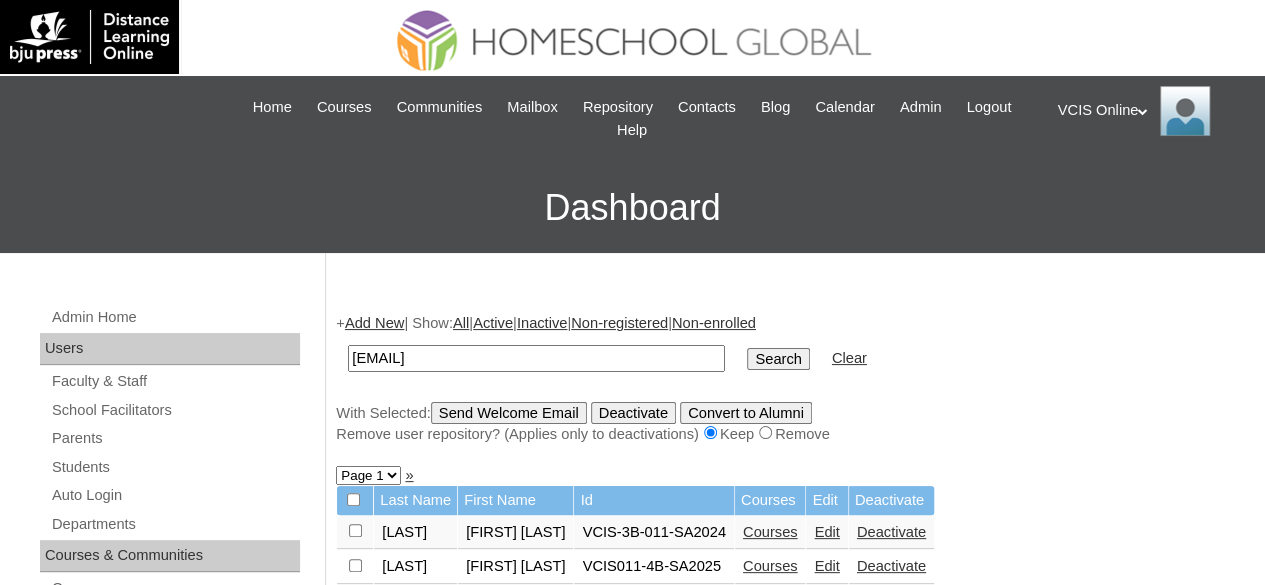 type on "cgtagle.student@vcis.edu.ph" 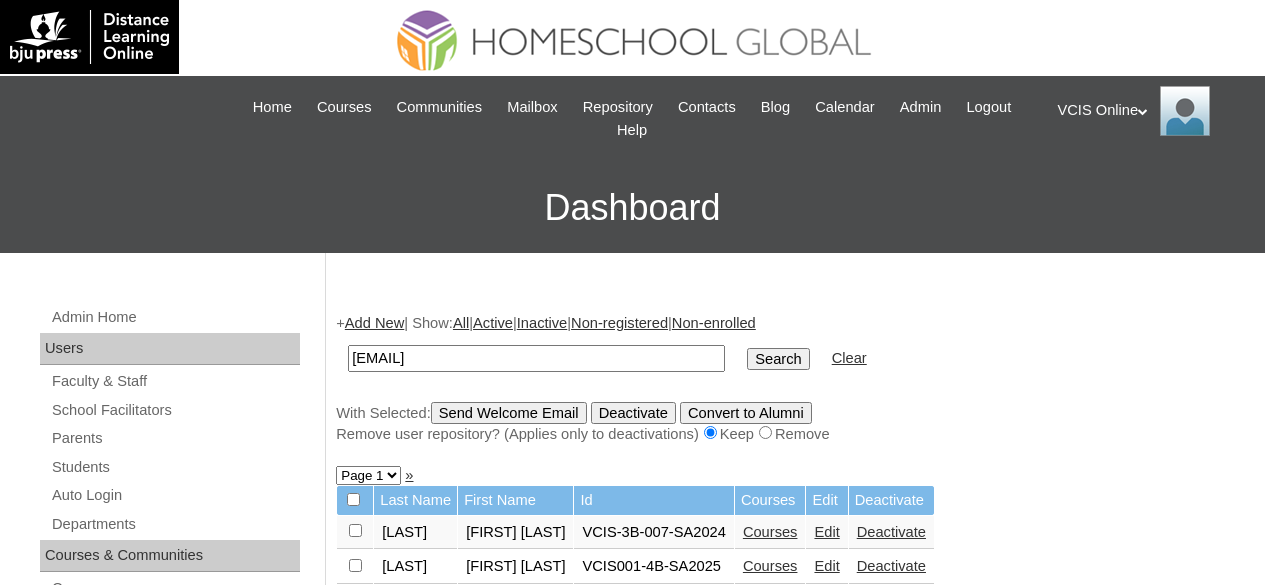 scroll, scrollTop: 0, scrollLeft: 0, axis: both 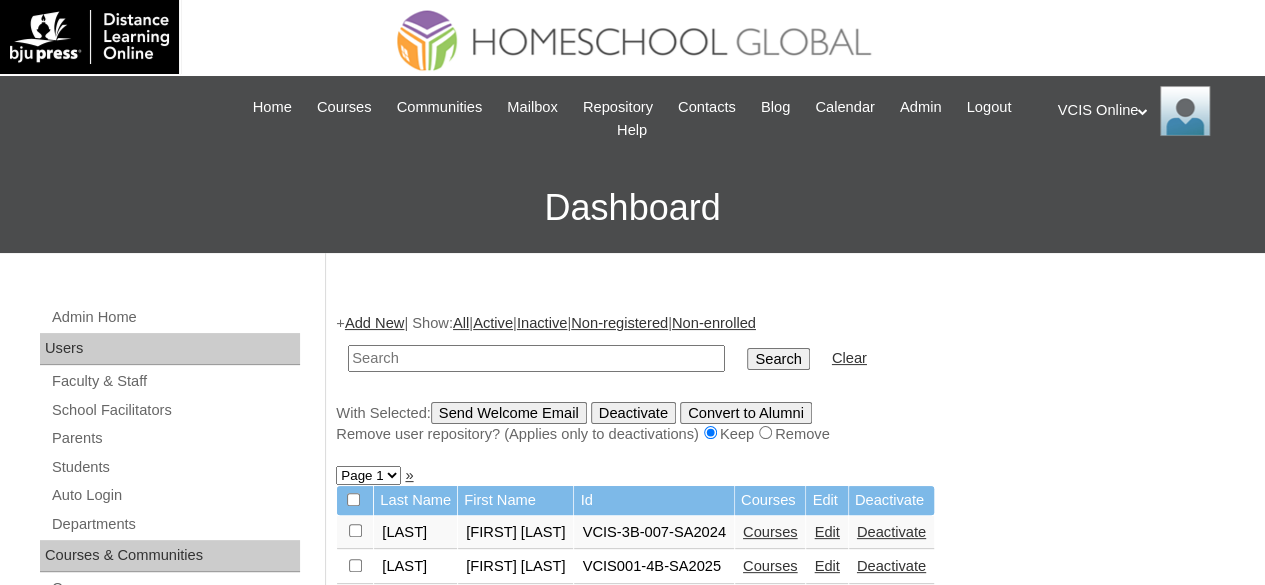 paste on "mvgenido.student@vcis.edu.ph" 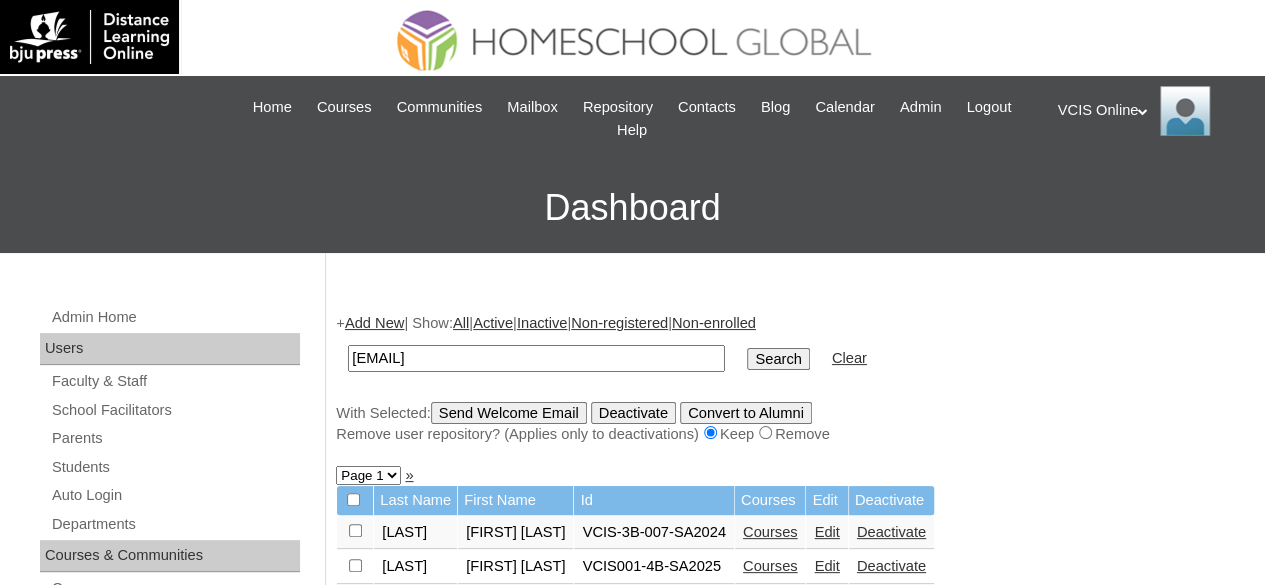 type on "mvgenido.student@vcis.edu.ph" 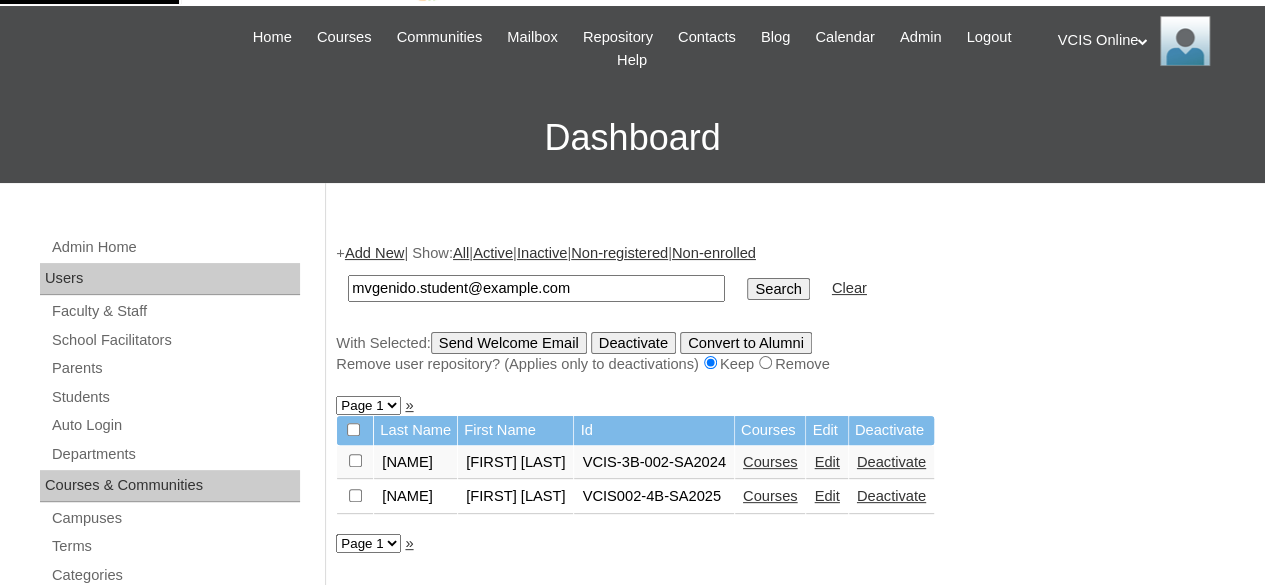 scroll, scrollTop: 100, scrollLeft: 0, axis: vertical 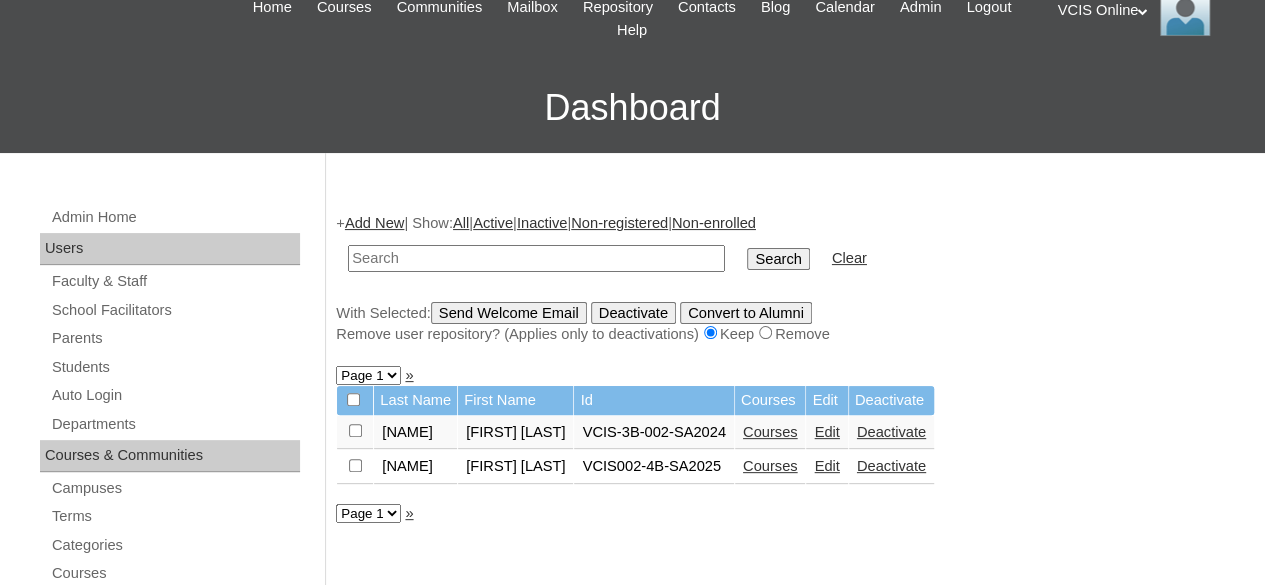 paste on "cjrubiano.student@example.com" 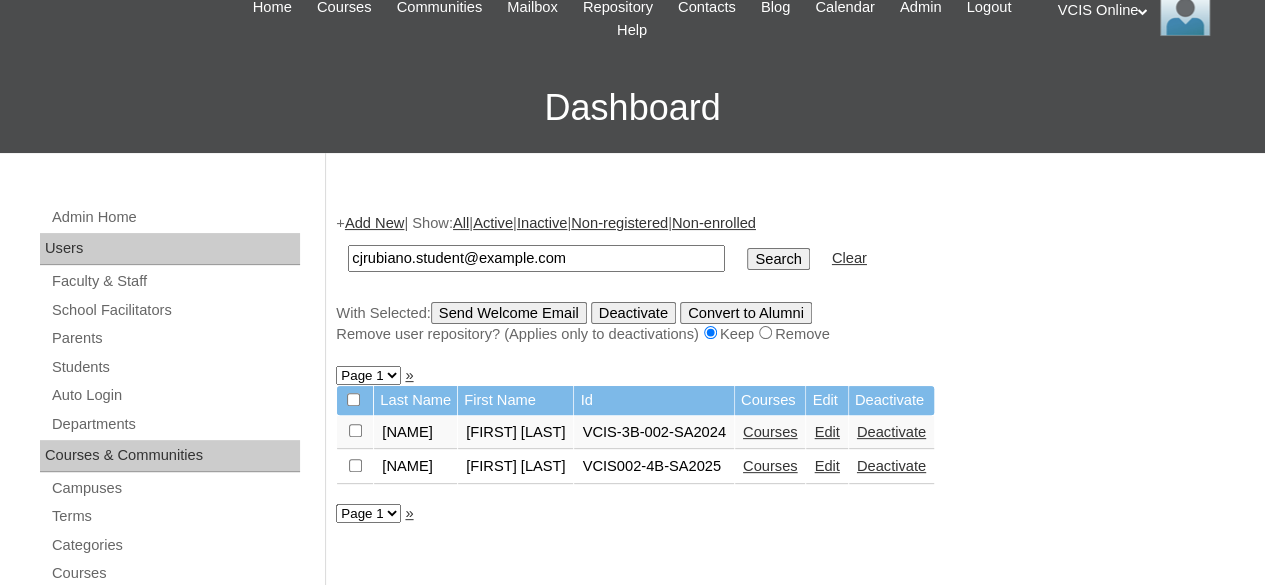 type on "cjrubiano.student@example.com" 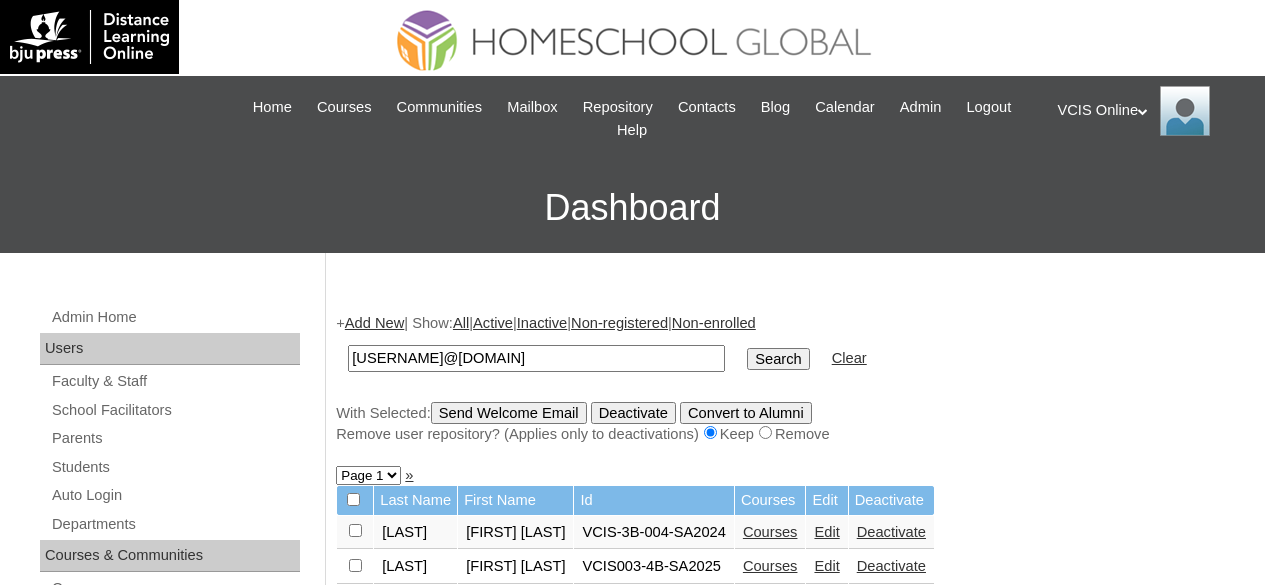 scroll, scrollTop: 0, scrollLeft: 0, axis: both 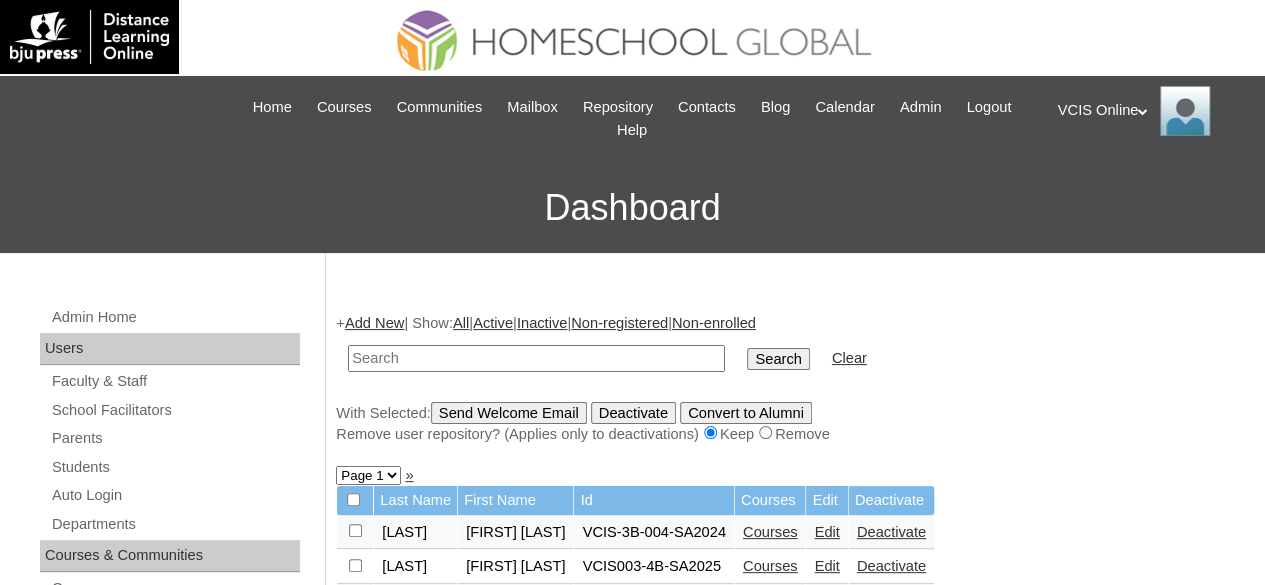 paste on "nmtabasa.student@vcis.edu.ph" 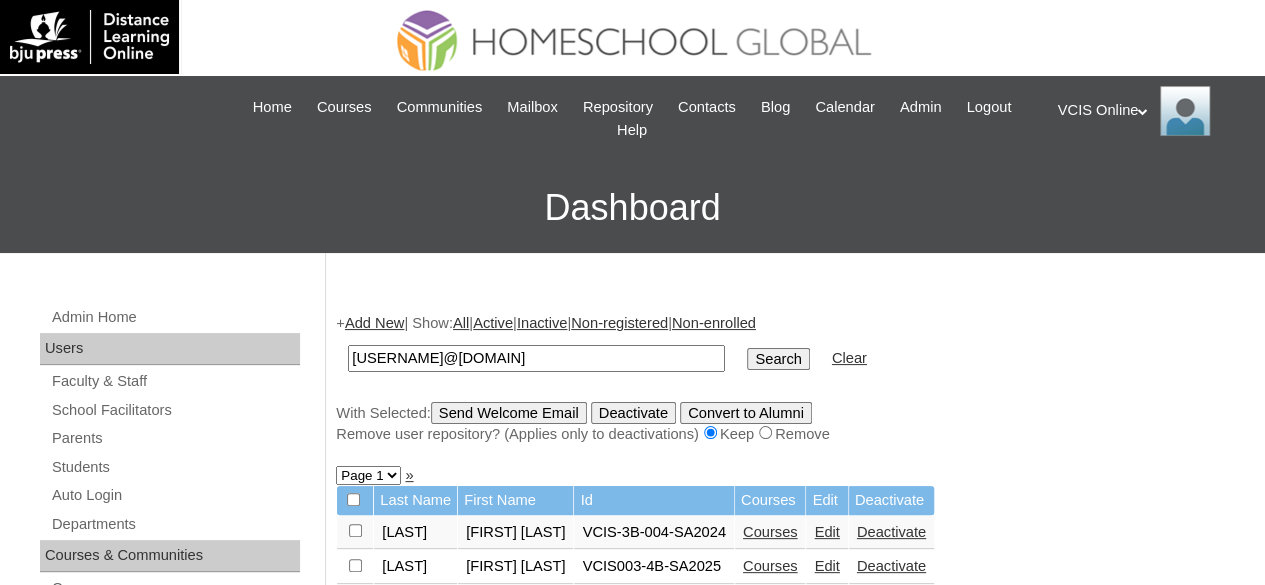 type on "nmtabasa.student@vcis.edu.ph" 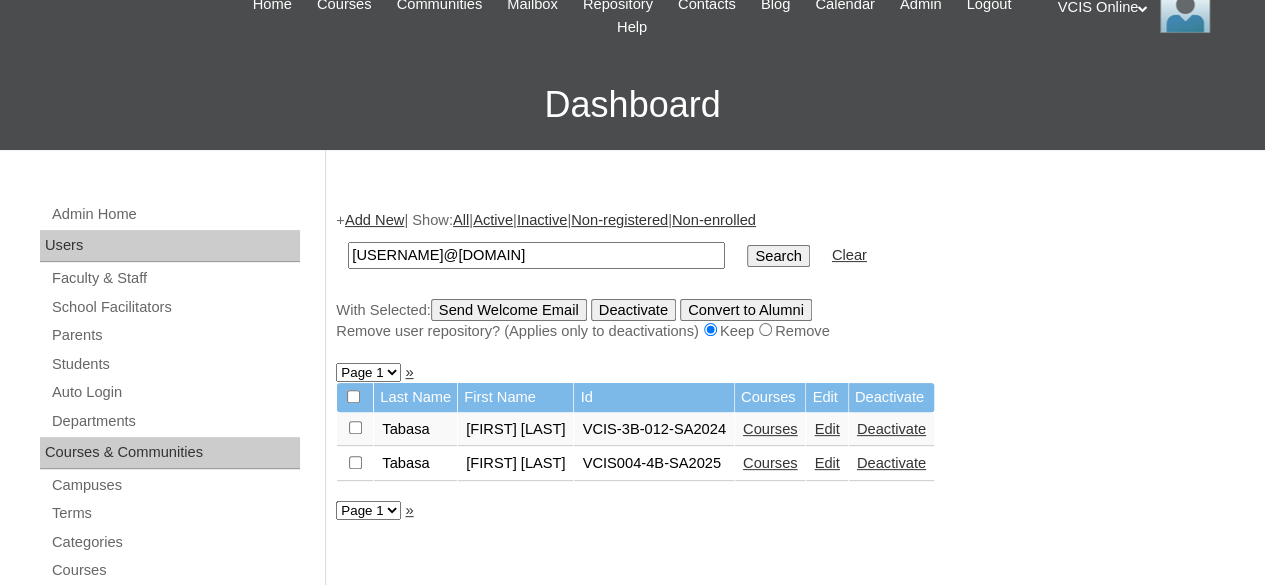 scroll, scrollTop: 300, scrollLeft: 0, axis: vertical 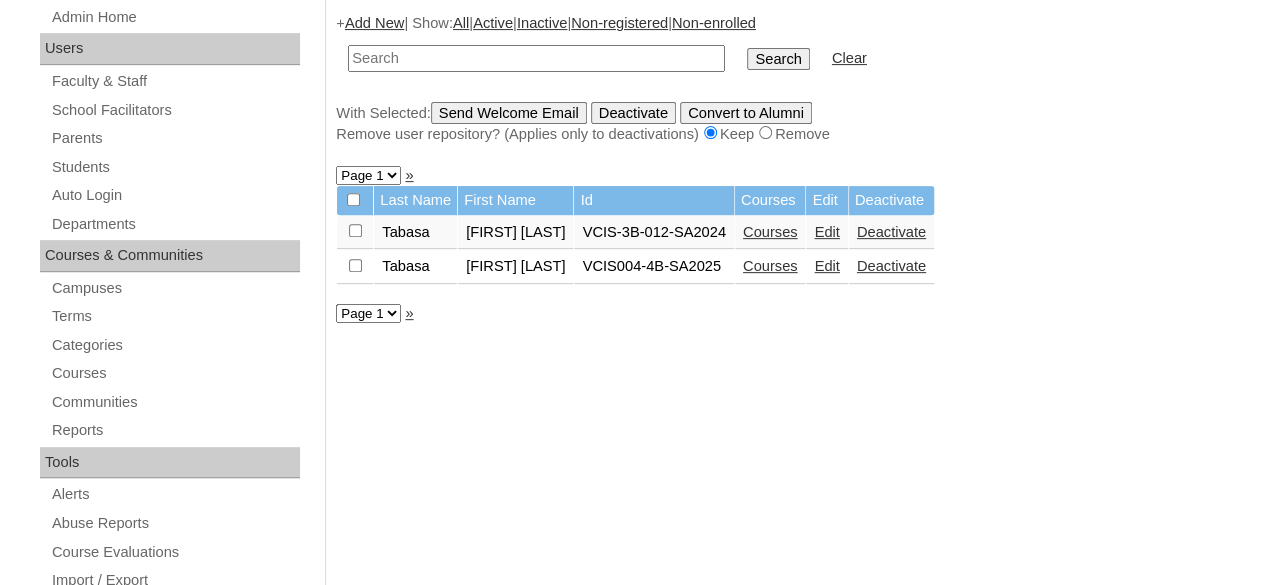 paste on "[USERNAME]@[DOMAIN]" 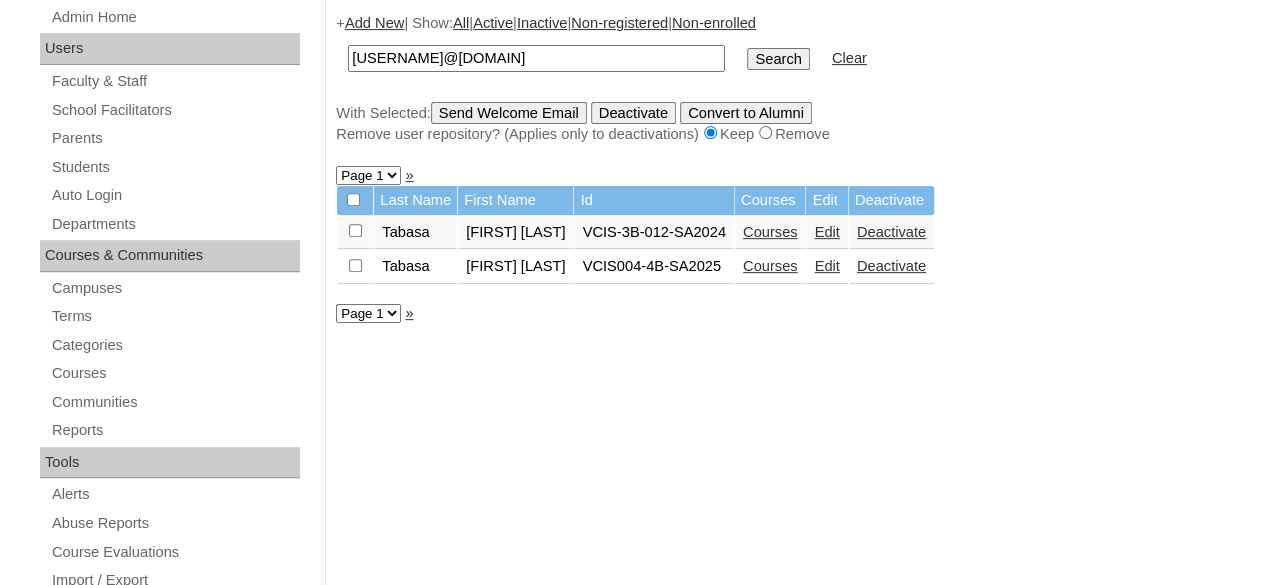 type on "ccatalan.student@vcis.edu.ph" 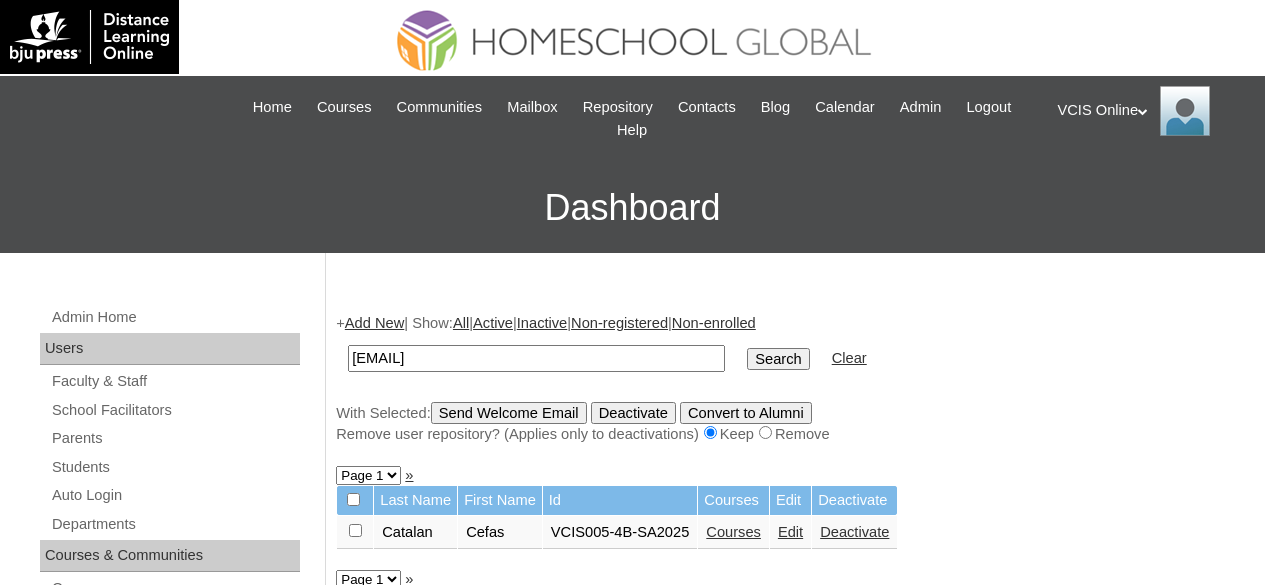 scroll, scrollTop: 0, scrollLeft: 0, axis: both 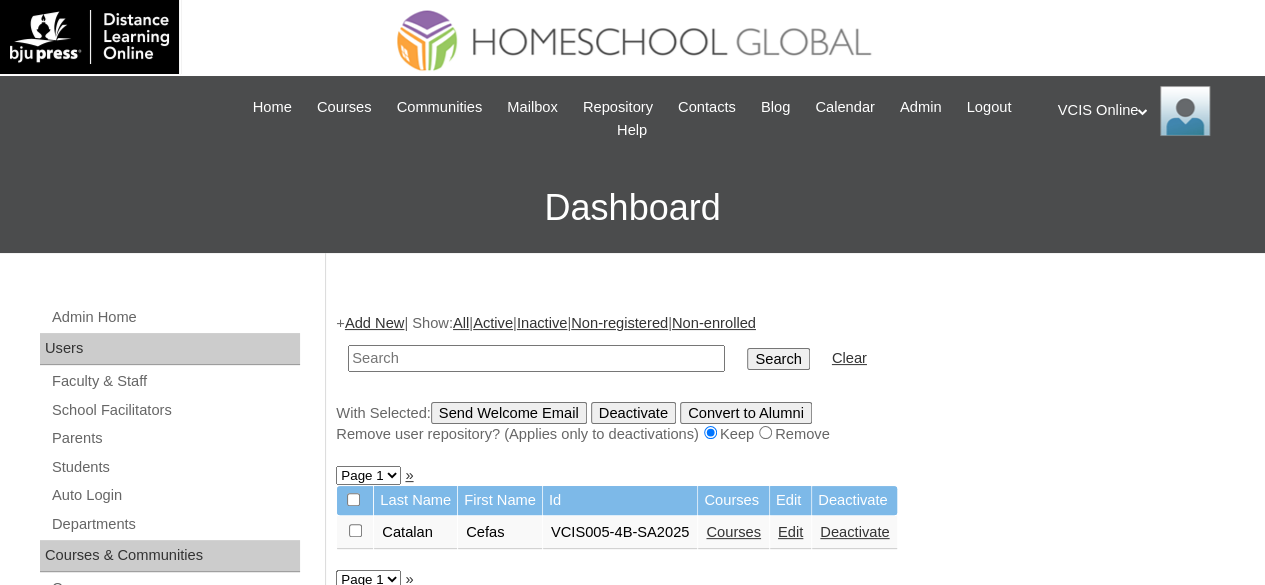 paste on "[USERNAME]@example.com" 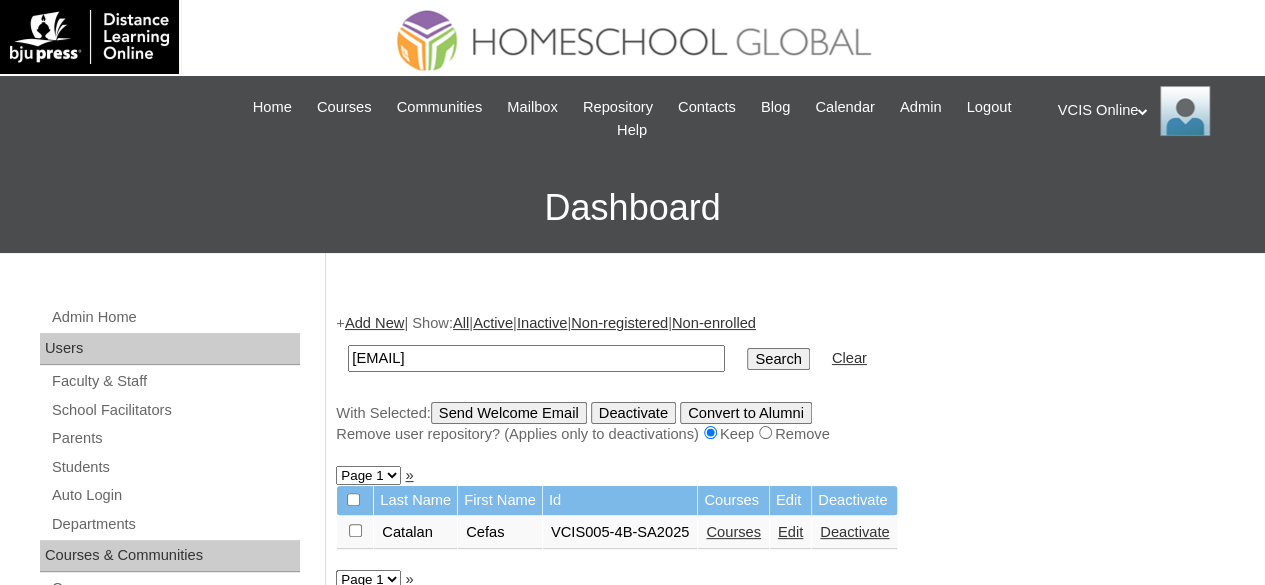 type on "[USERNAME]@example.com" 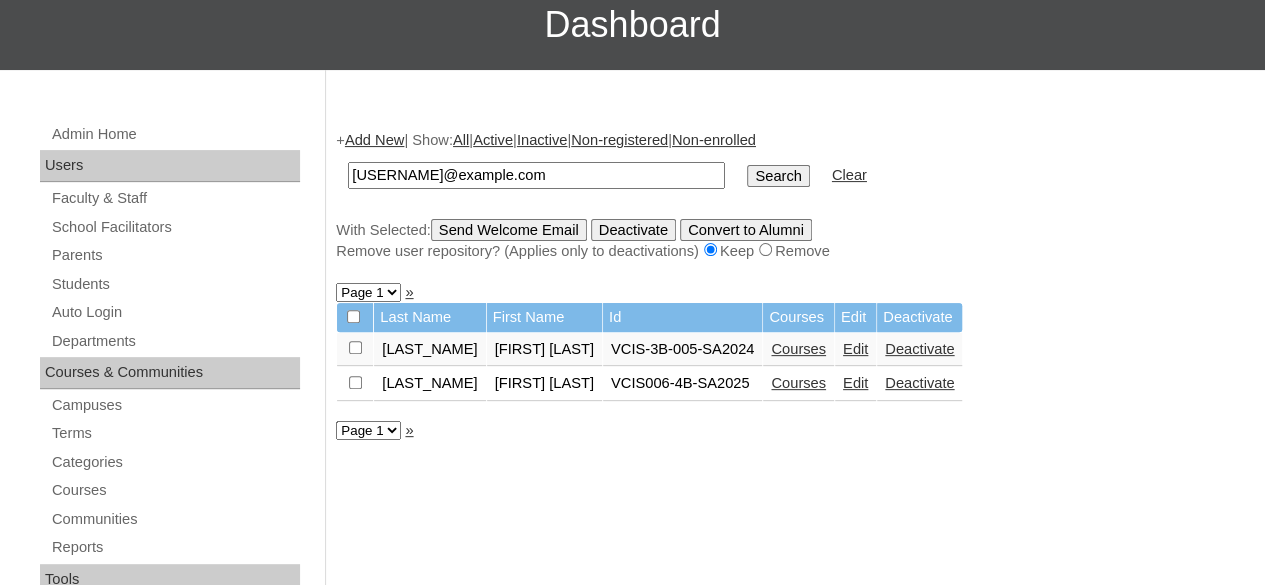 scroll, scrollTop: 200, scrollLeft: 0, axis: vertical 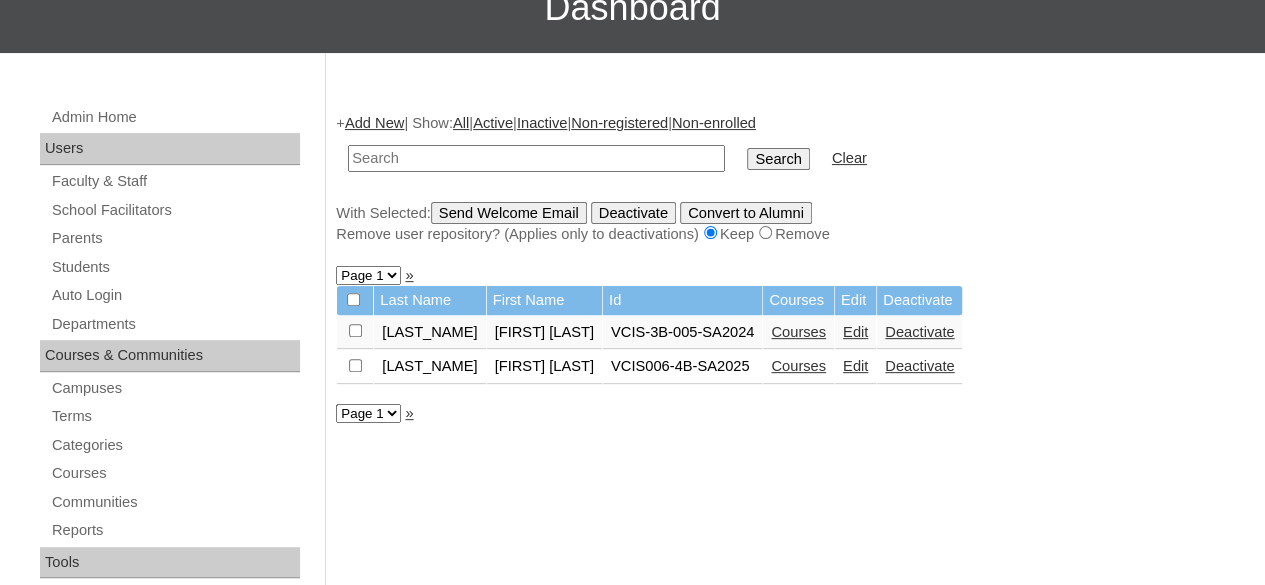 paste on "[USERNAME]@example.com" 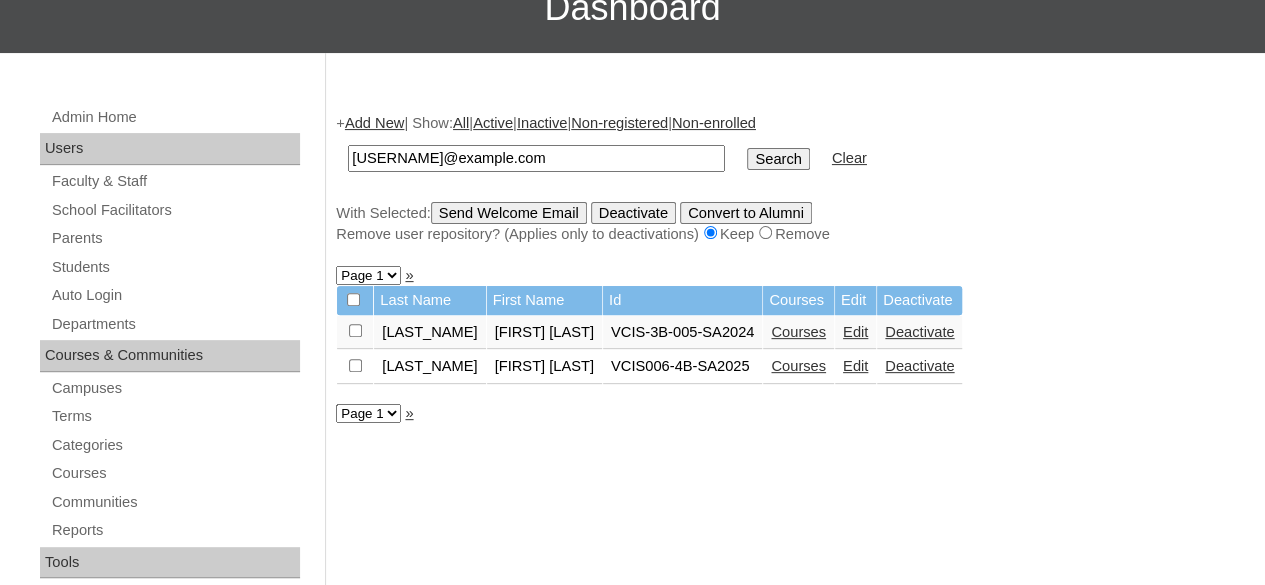 type on "[USERNAME]@example.com" 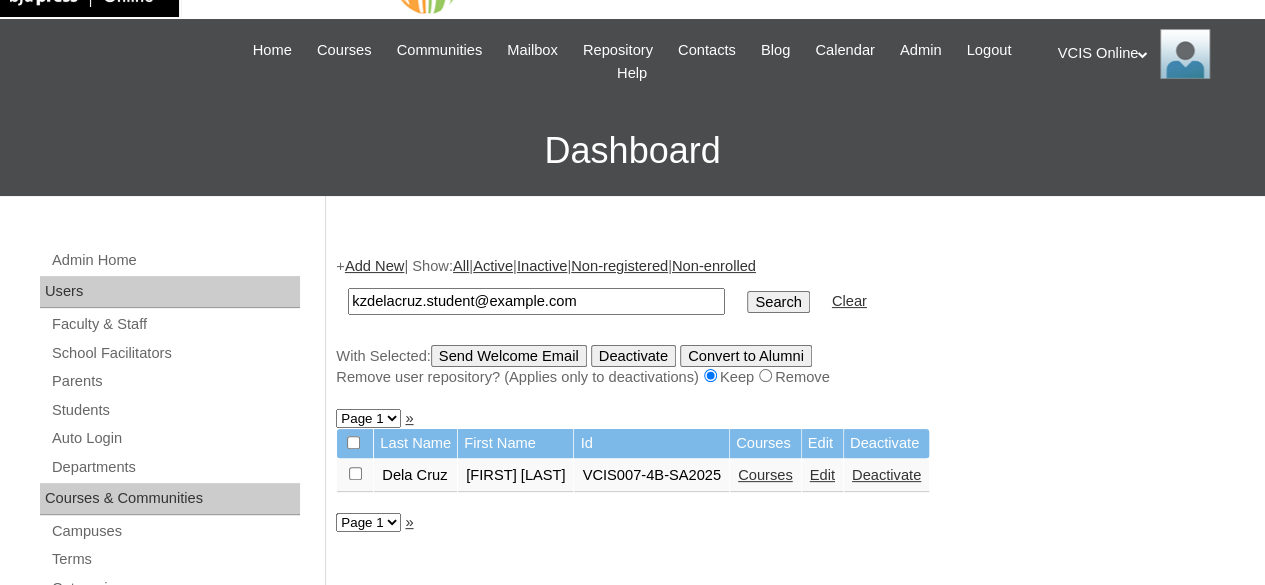 scroll, scrollTop: 100, scrollLeft: 0, axis: vertical 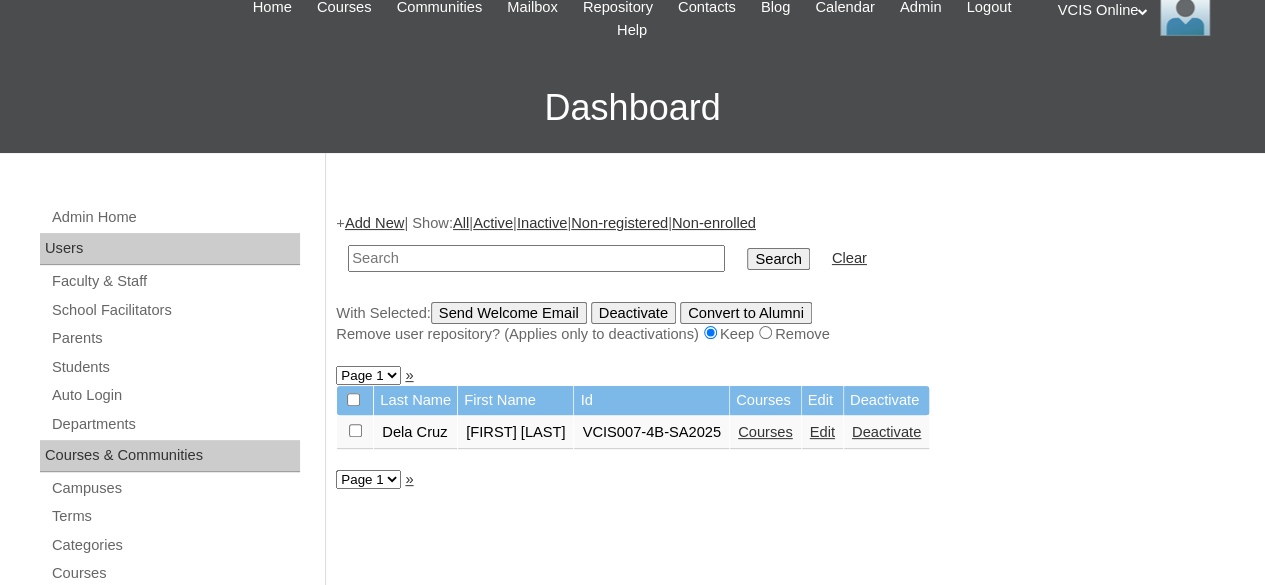 paste on "mcpatricio.student@vcis.edu.ph" 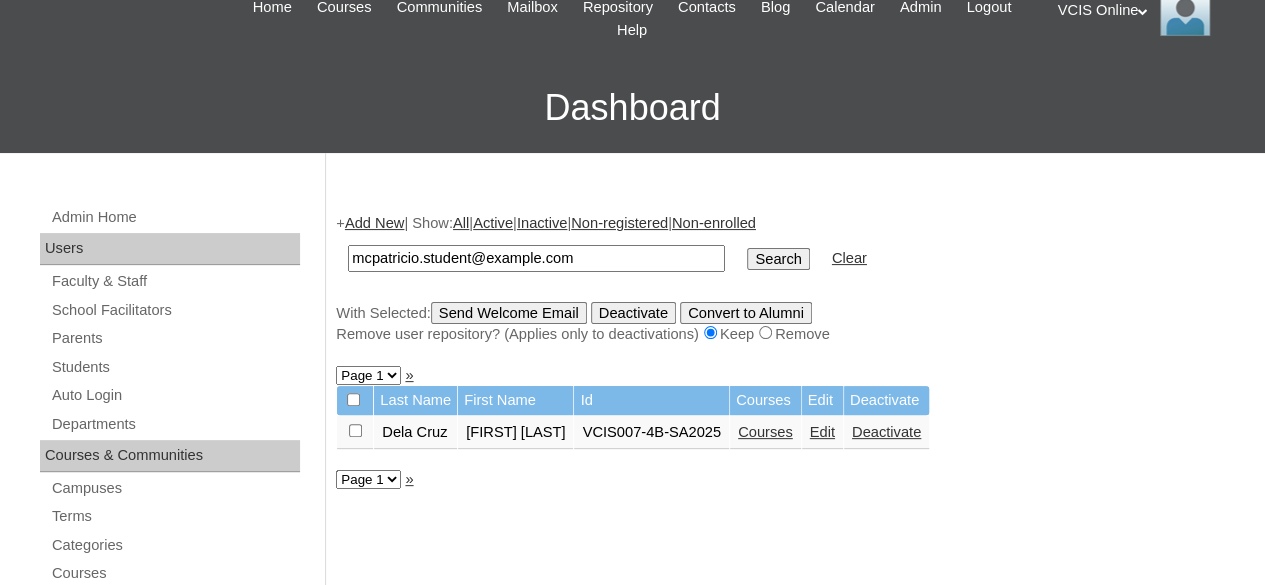 type on "mcpatricio.student@vcis.edu.ph" 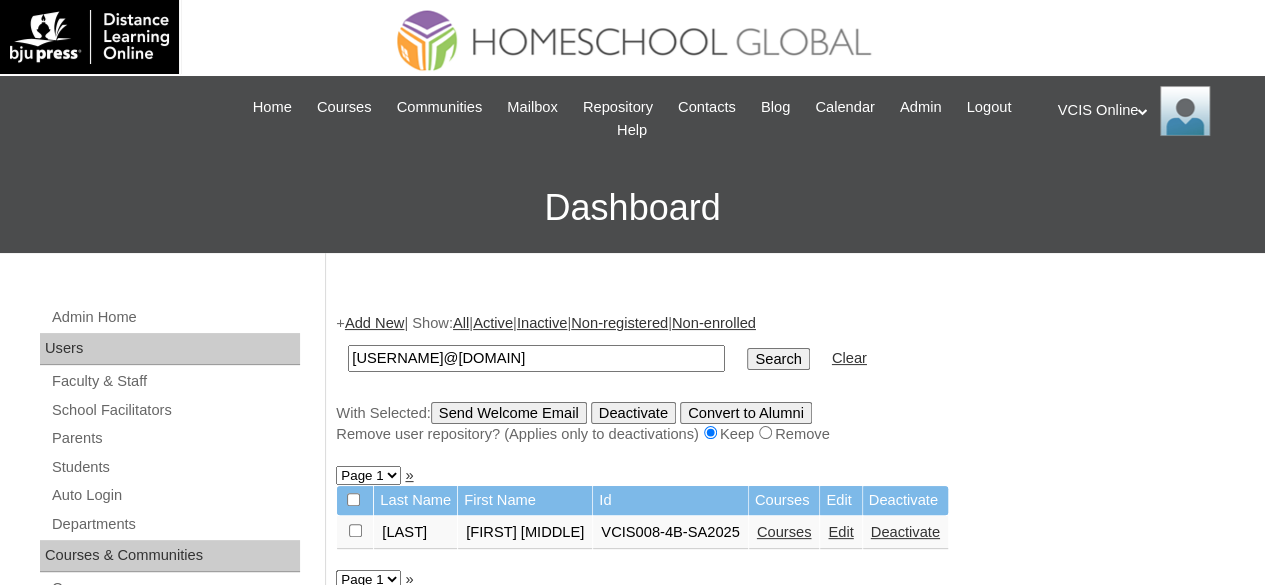 scroll, scrollTop: 200, scrollLeft: 0, axis: vertical 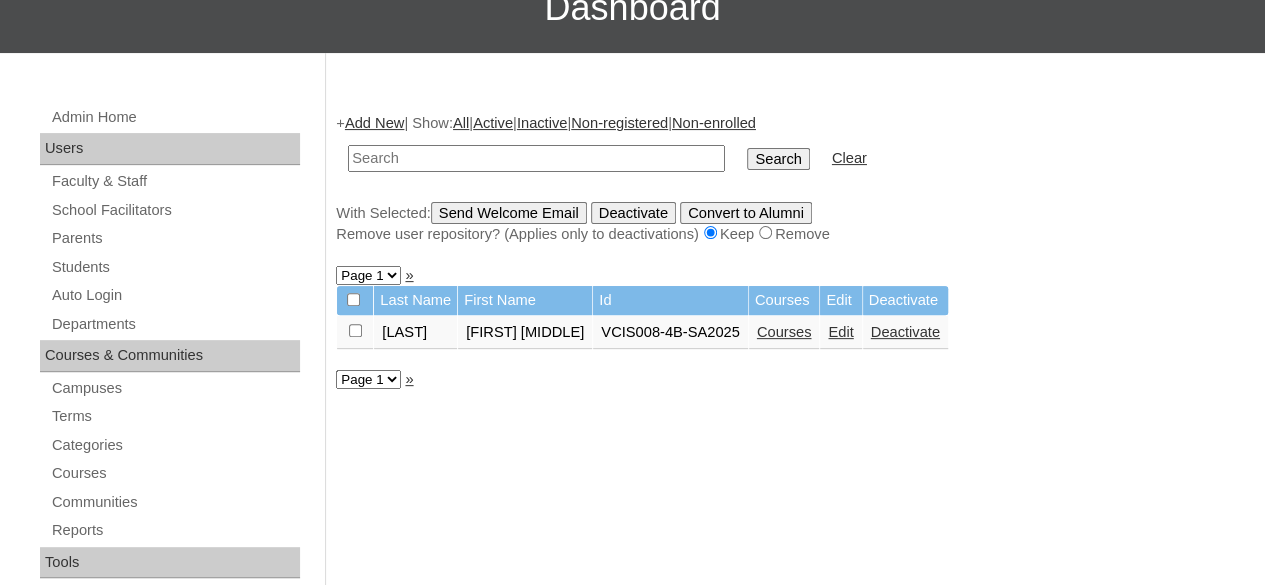 paste on "mspatricio.student@vcis.edu.ph" 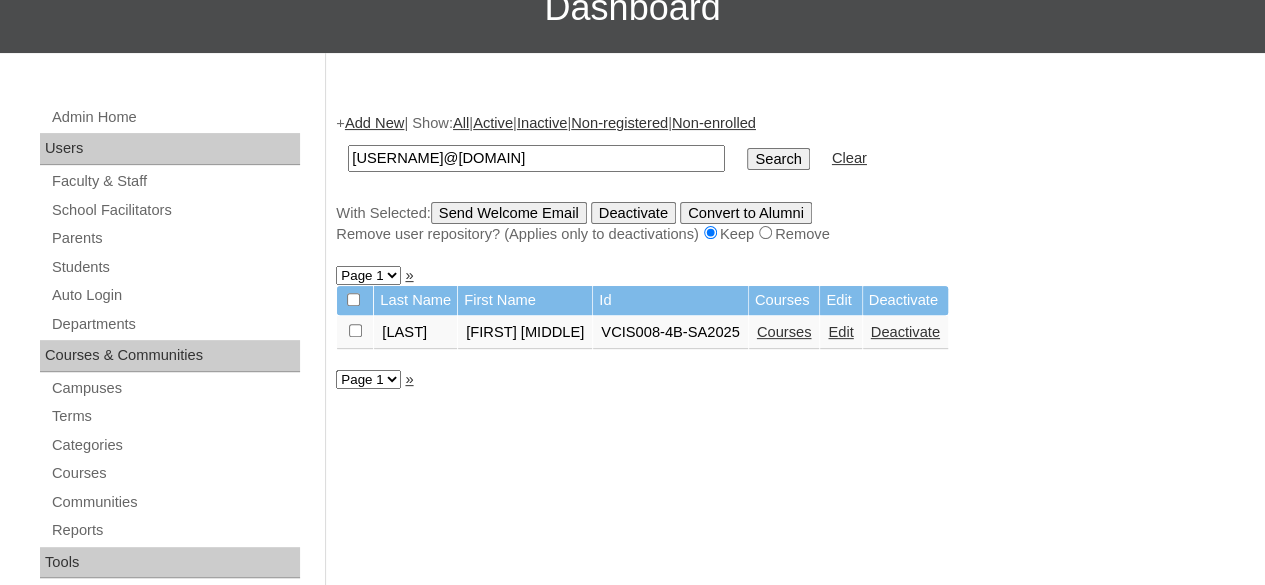 type on "mspatricio.student@vcis.edu.ph" 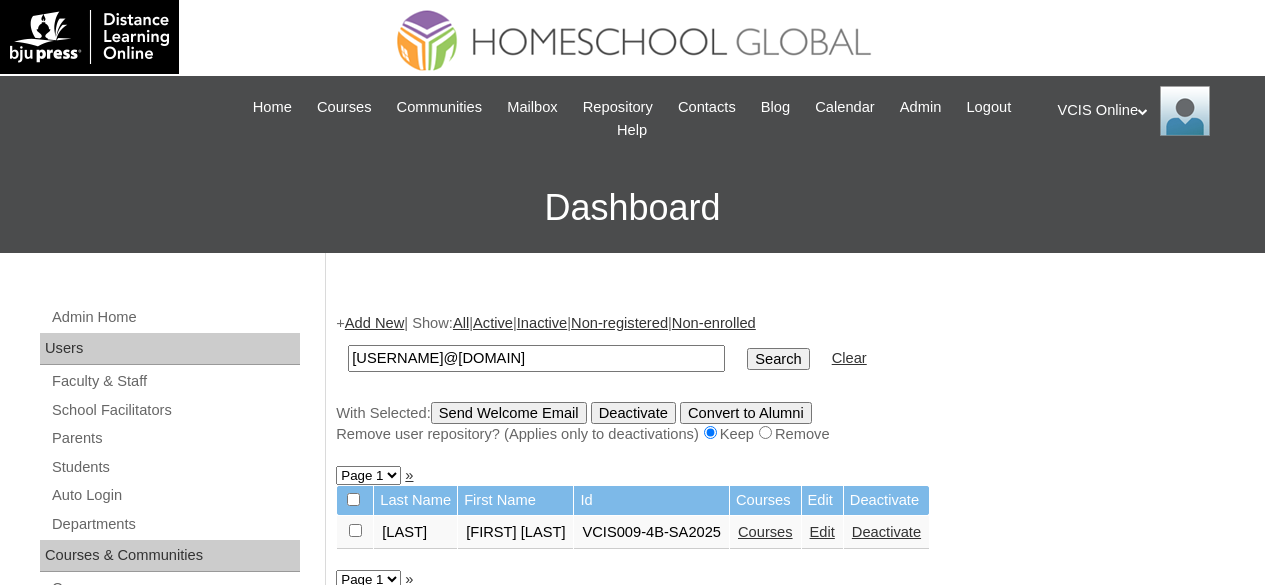 scroll, scrollTop: 0, scrollLeft: 0, axis: both 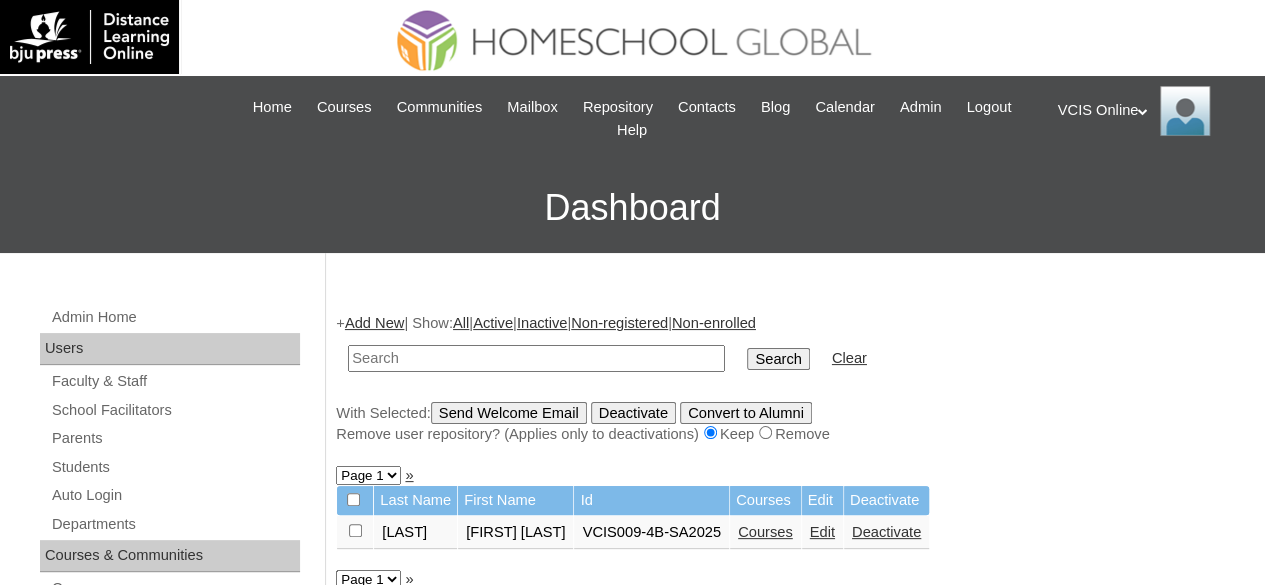 paste on "jmvera.student@vcis.edu.ph" 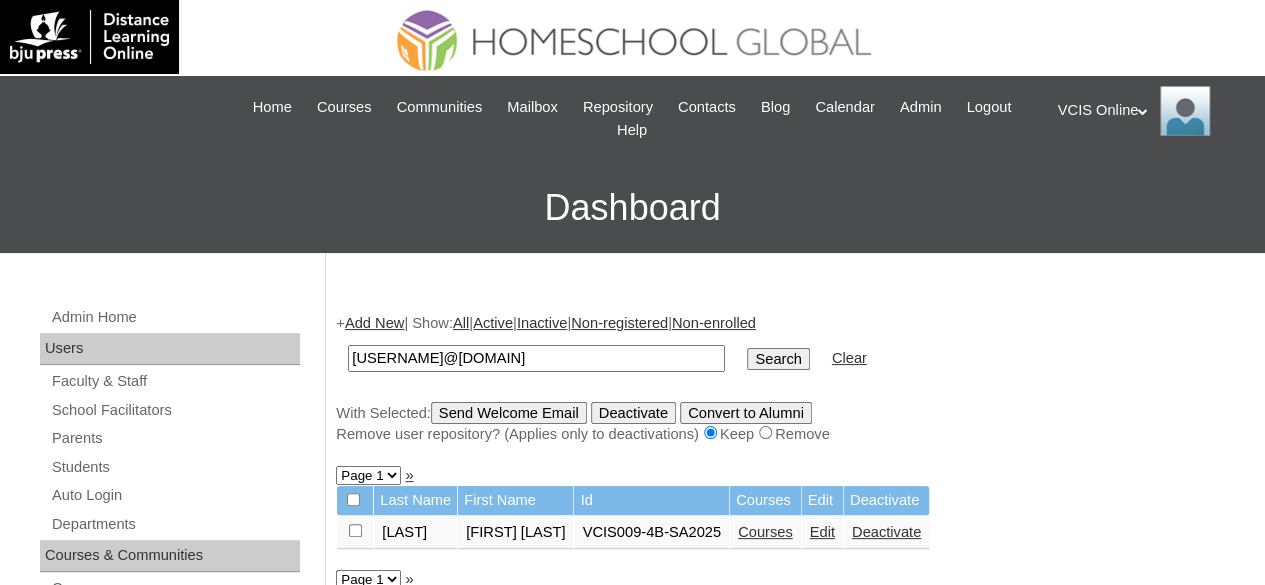 type on "jmvera.student@vcis.edu.ph" 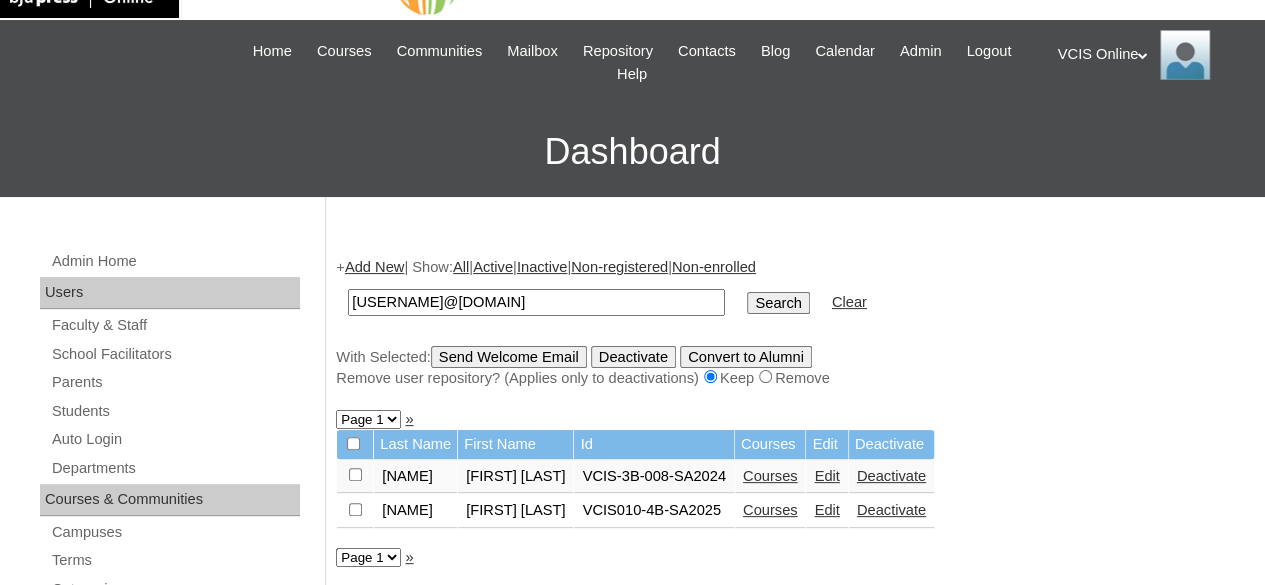 scroll, scrollTop: 100, scrollLeft: 0, axis: vertical 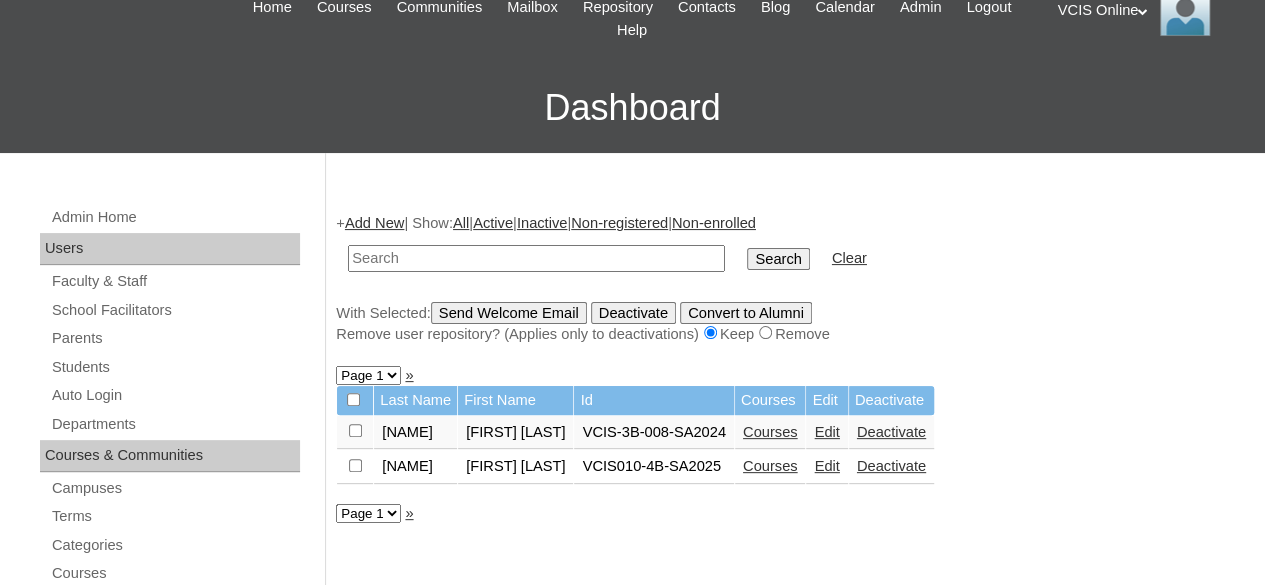 paste on "letorres.student@vcis.edu.ph" 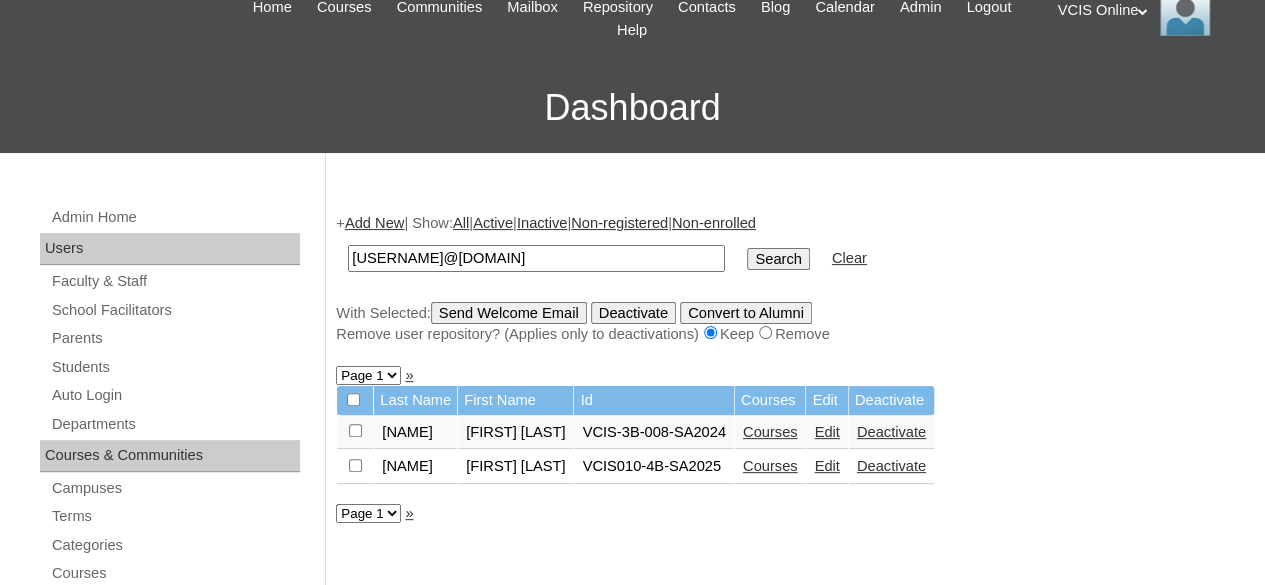 type on "letorres.student@vcis.edu.ph" 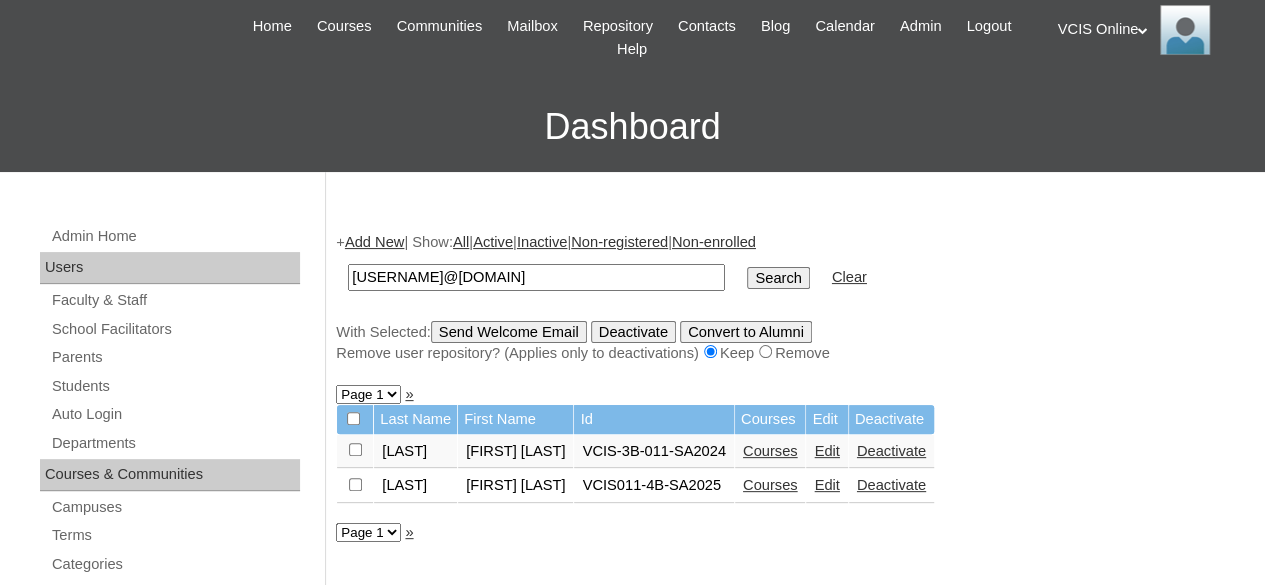 scroll, scrollTop: 100, scrollLeft: 0, axis: vertical 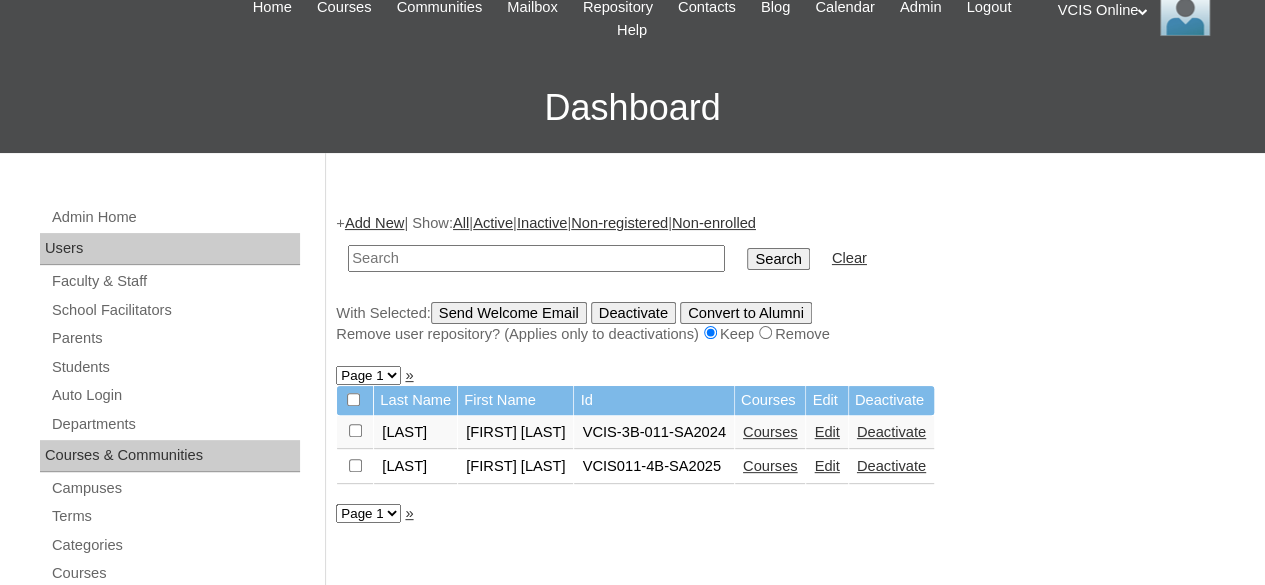 paste on "[USERNAME]@[DOMAIN]" 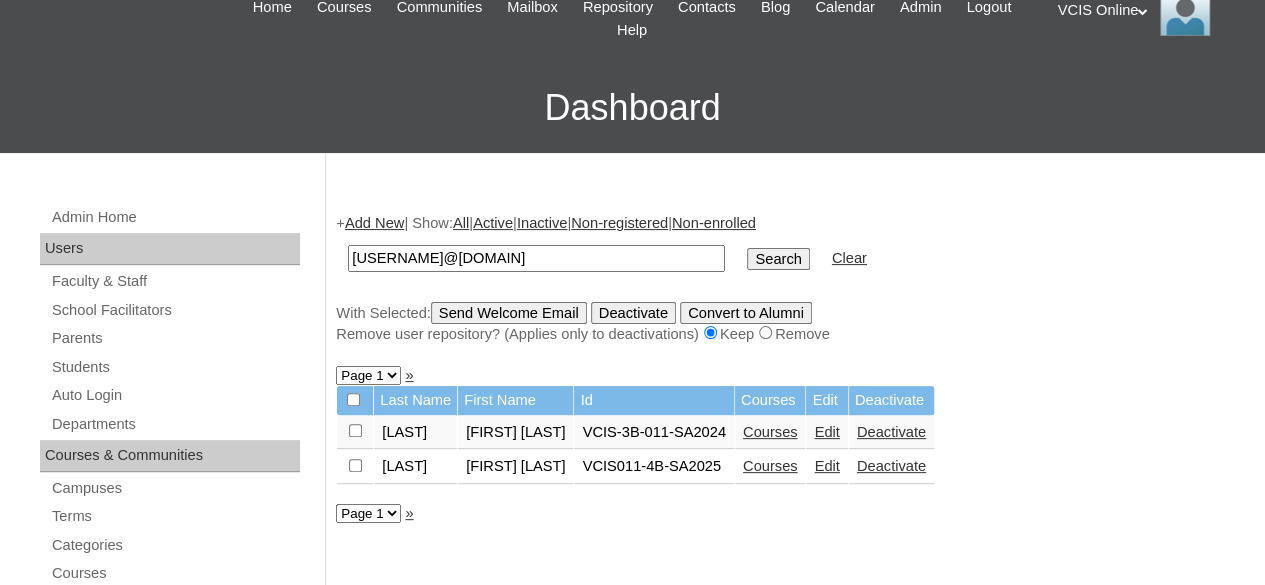 type on "[USERNAME]@[DOMAIN]" 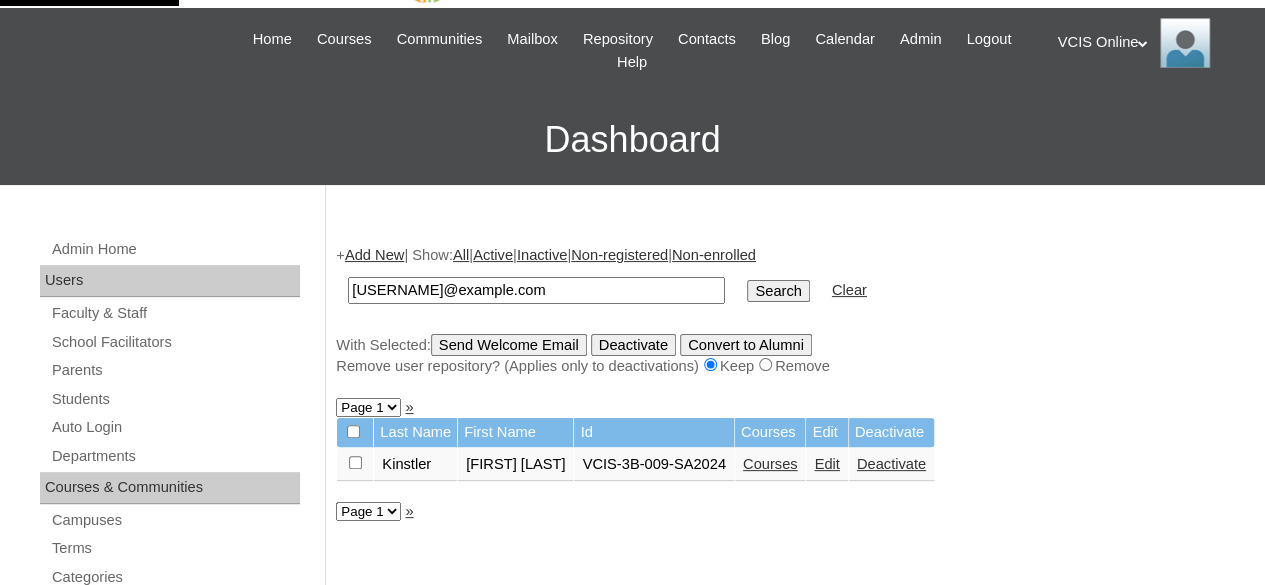 scroll, scrollTop: 100, scrollLeft: 0, axis: vertical 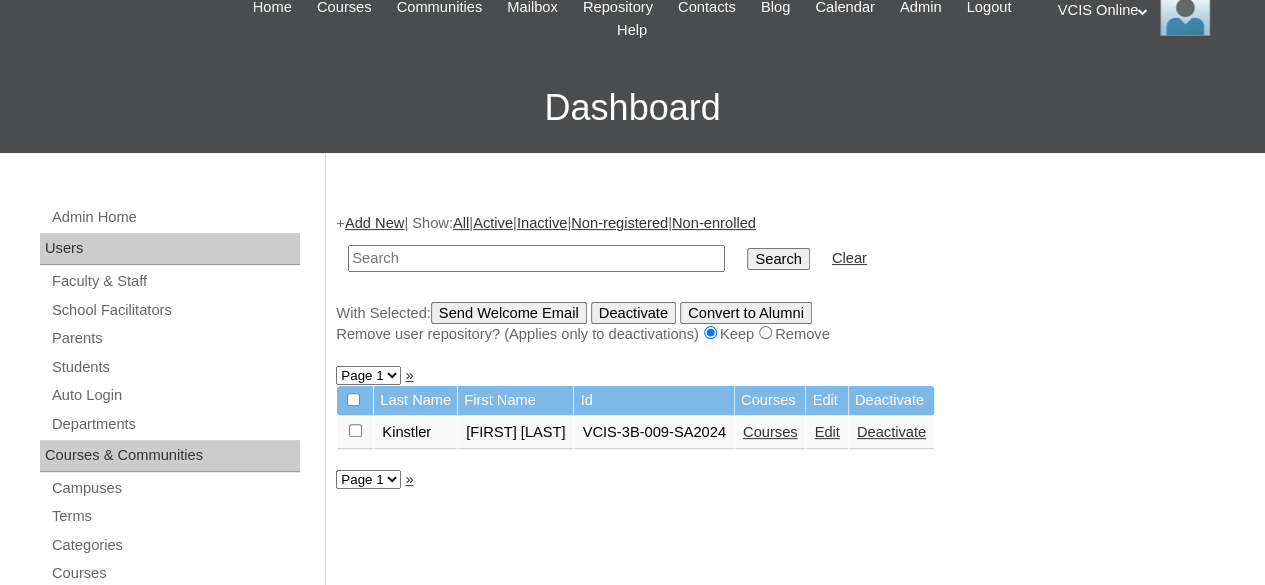 paste on "VCIS012-4B-SA2025" 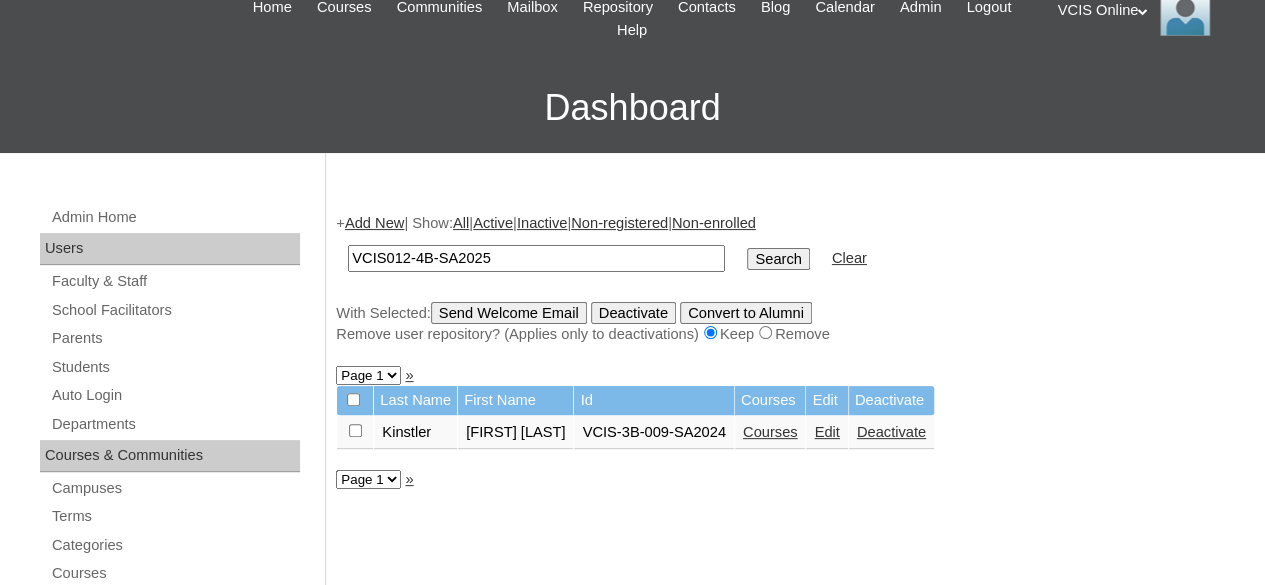 type on "VCIS012-4B-SA2025" 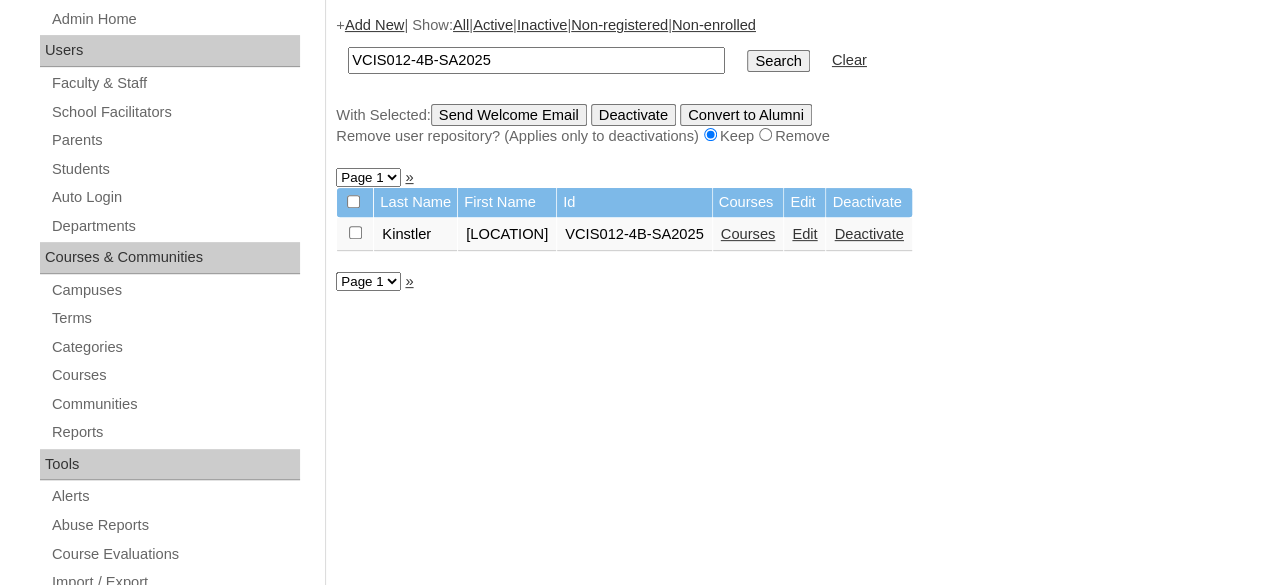 scroll, scrollTop: 300, scrollLeft: 0, axis: vertical 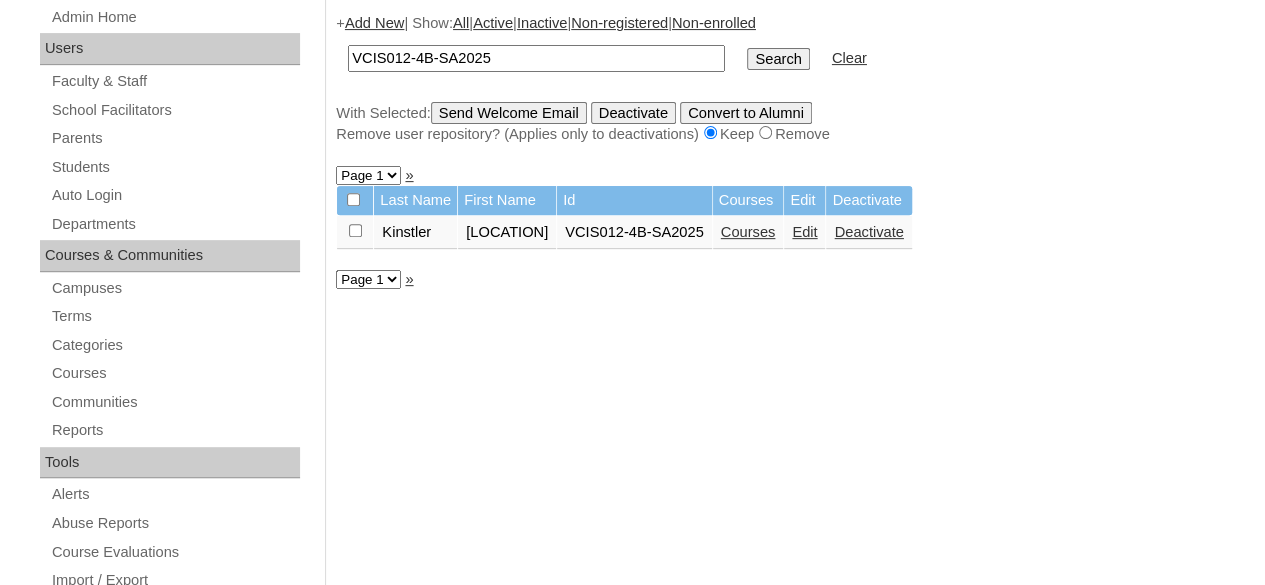 click on "Edit" at bounding box center (804, 232) 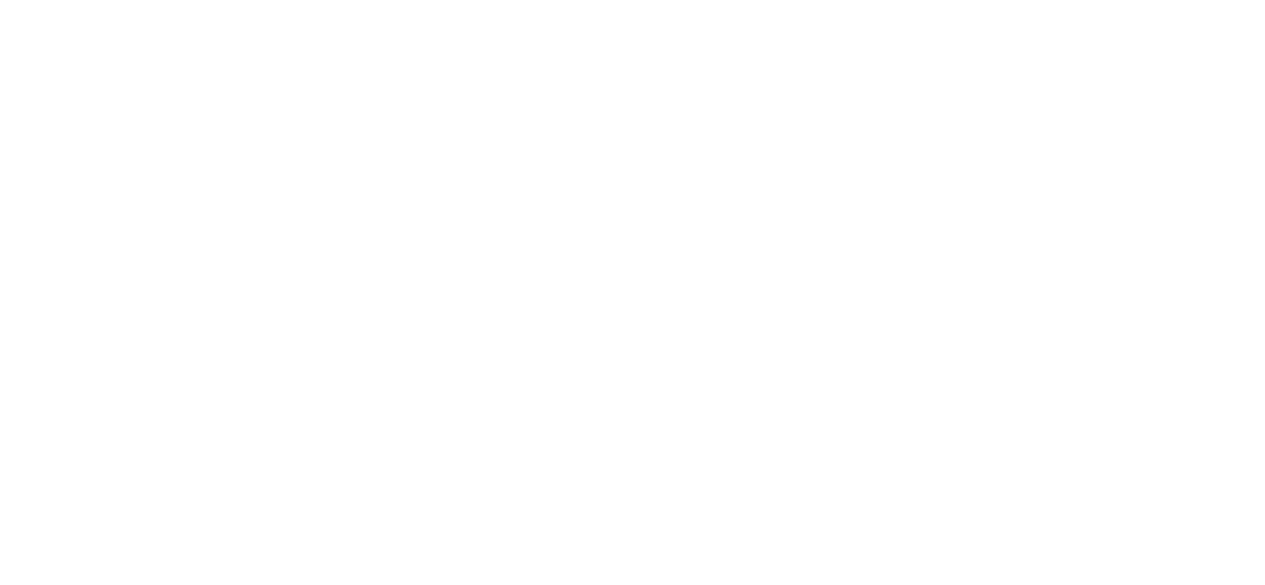 scroll, scrollTop: 0, scrollLeft: 0, axis: both 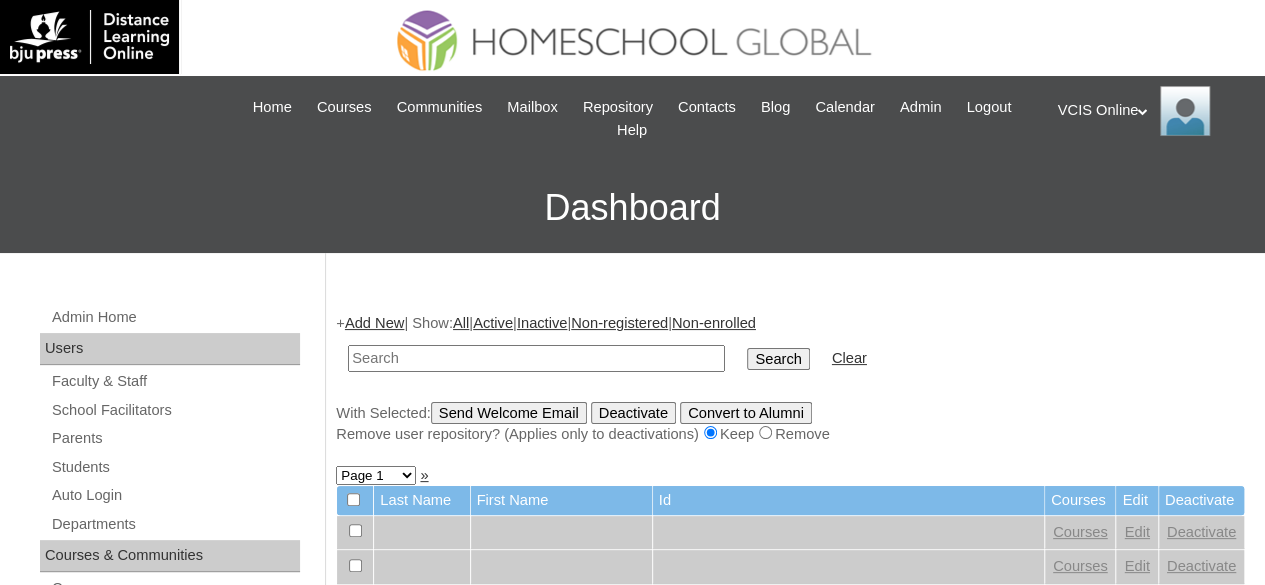 paste on "[USERNAME]@[DOMAIN]" 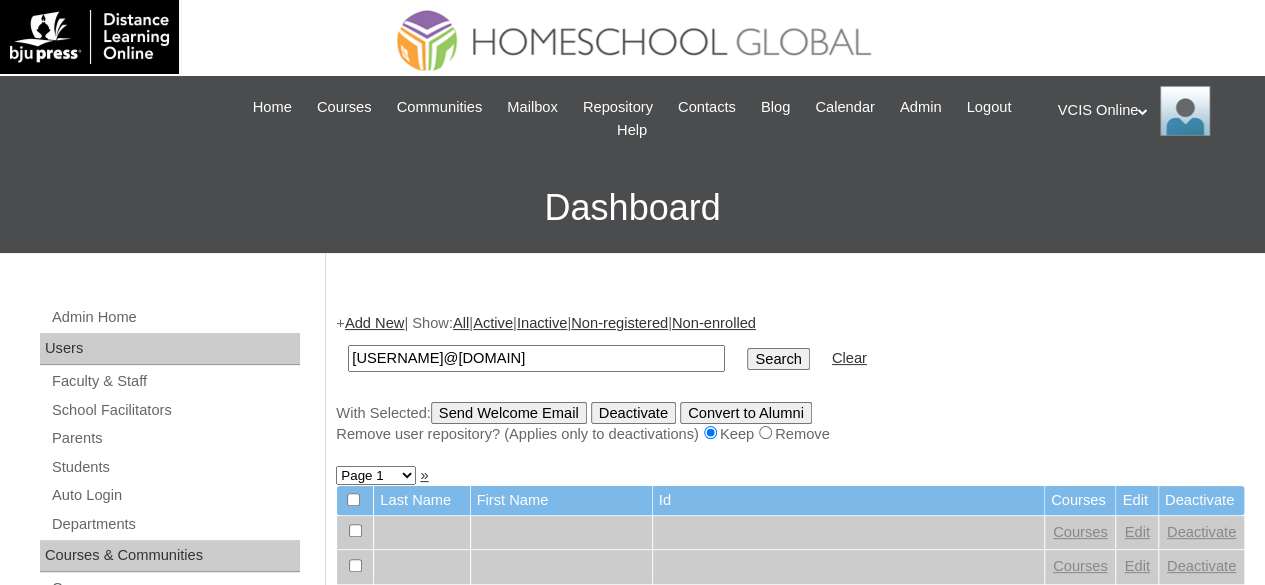 type on "[USERNAME]@[DOMAIN]" 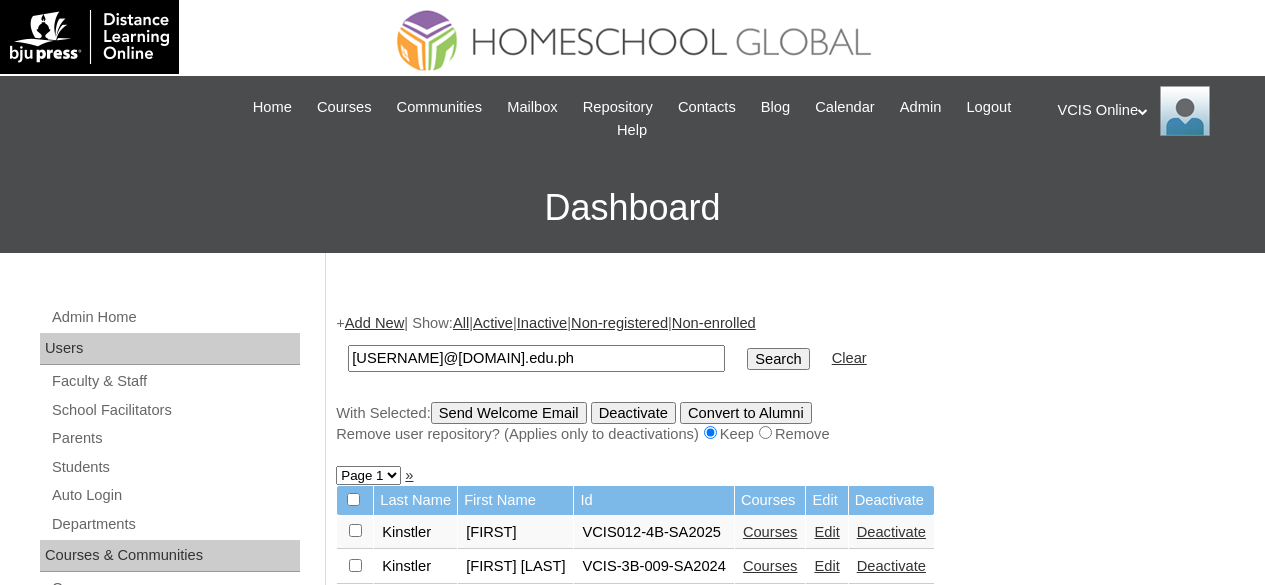 scroll, scrollTop: 0, scrollLeft: 0, axis: both 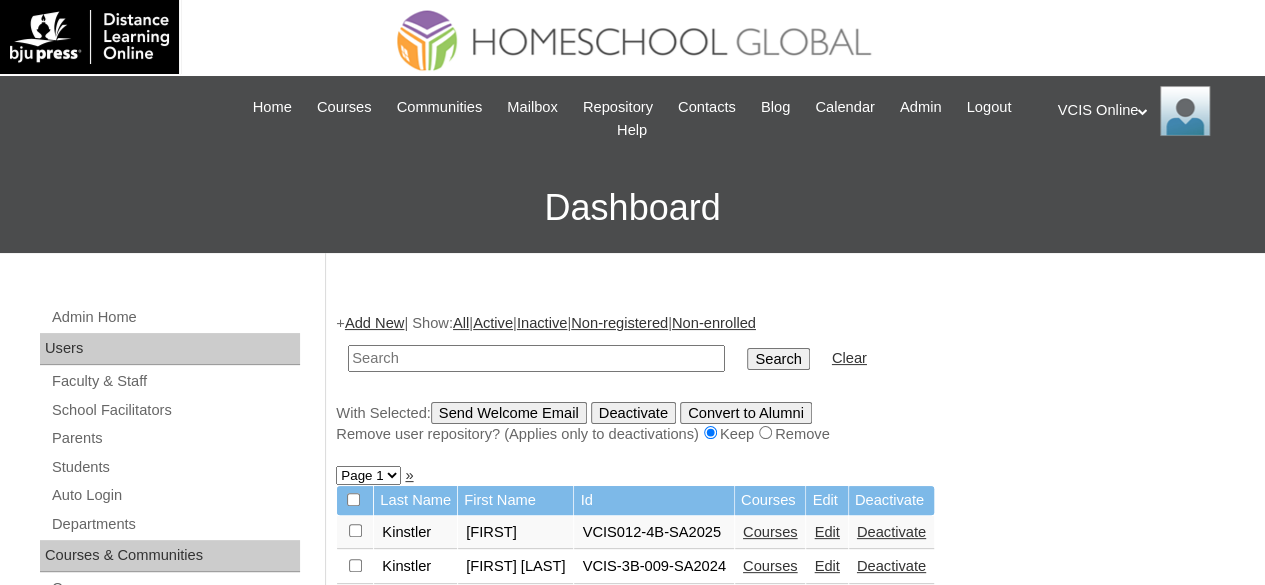 paste on "[USERNAME]@[DOMAIN].edu.ph" 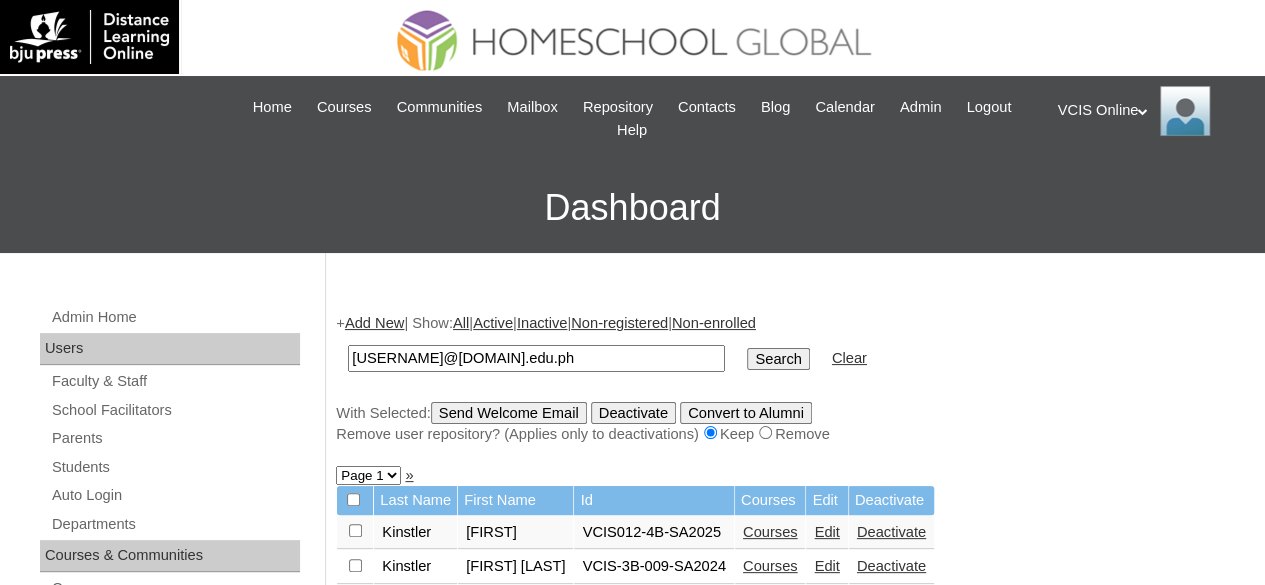 type on "[USERNAME]@[DOMAIN].edu.ph" 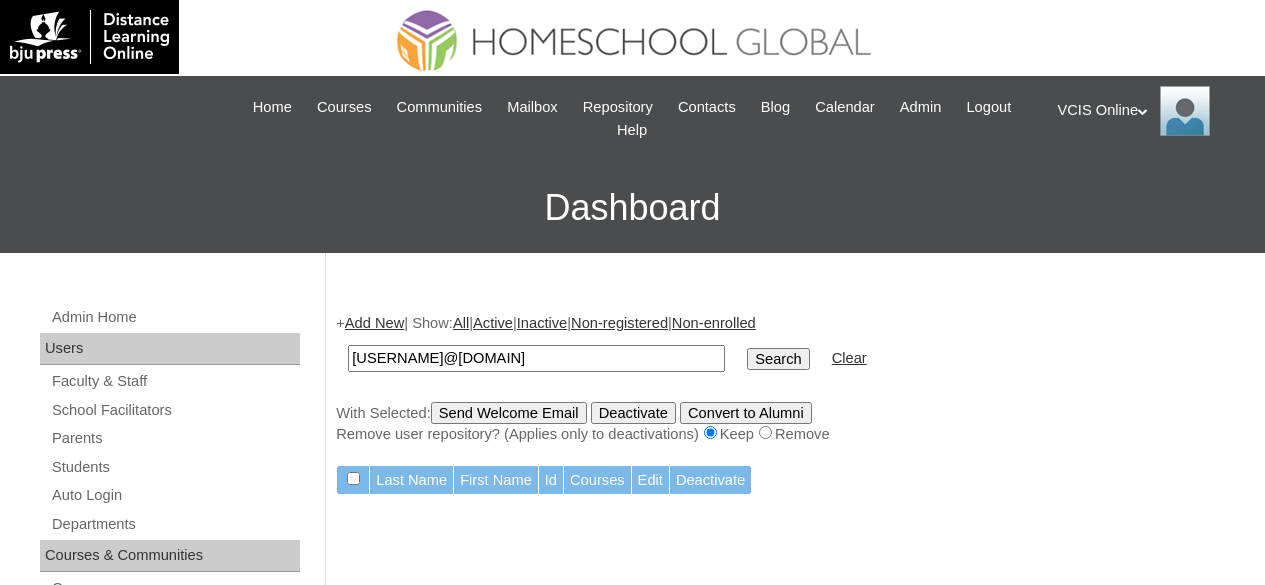 scroll, scrollTop: 0, scrollLeft: 0, axis: both 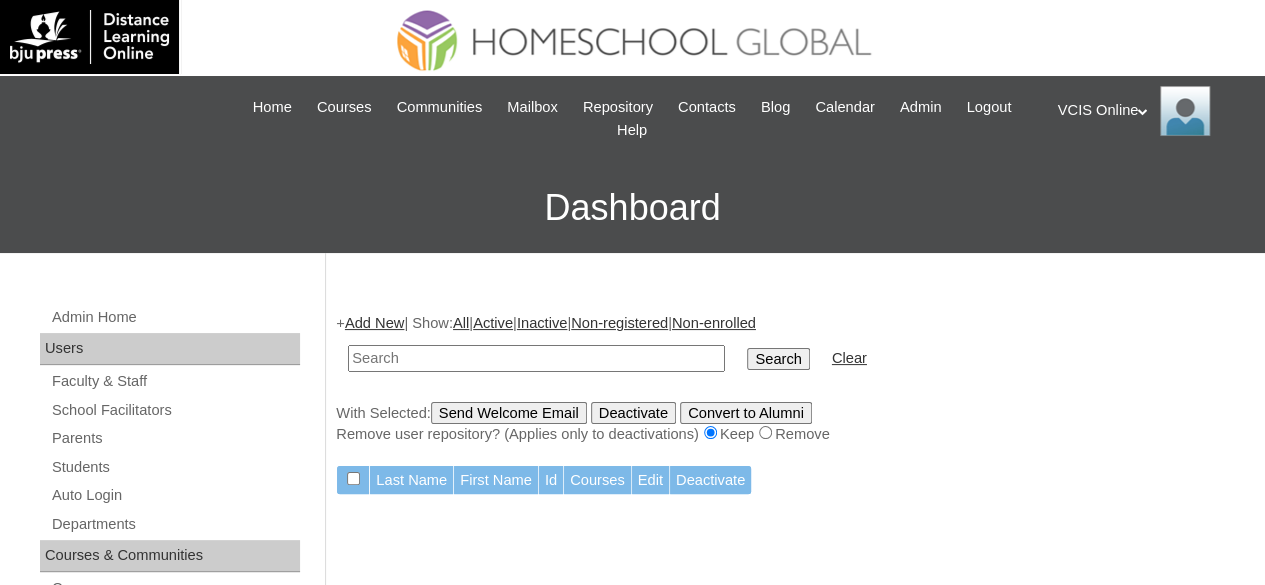paste on "VCIS013-4B-SA2025" 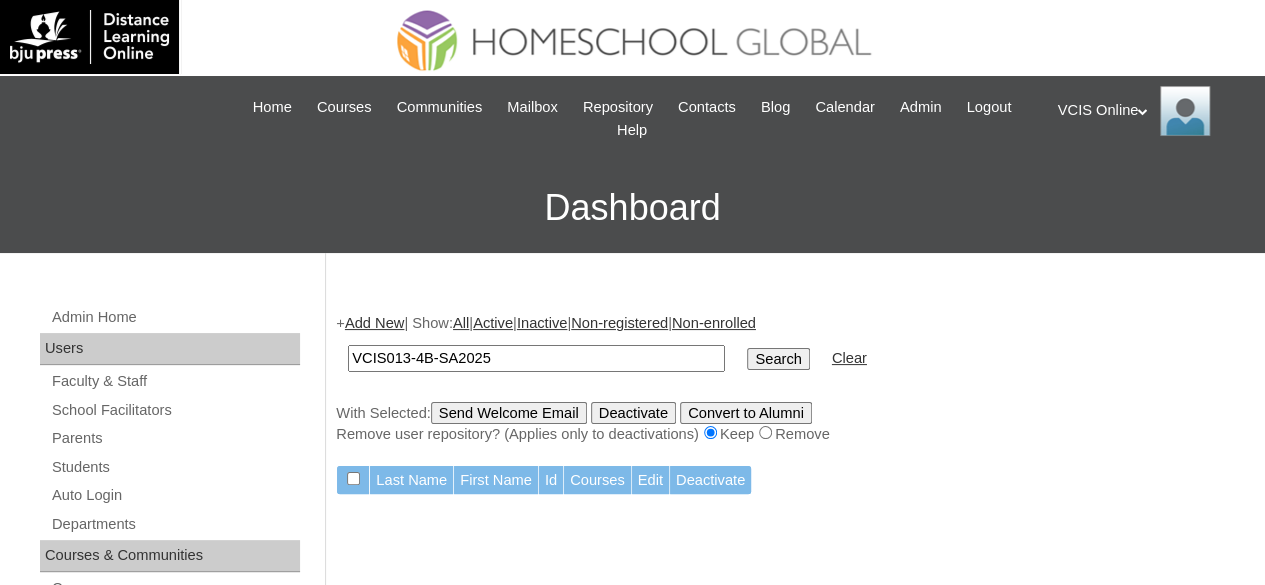 type on "VCIS013-4B-SA2025" 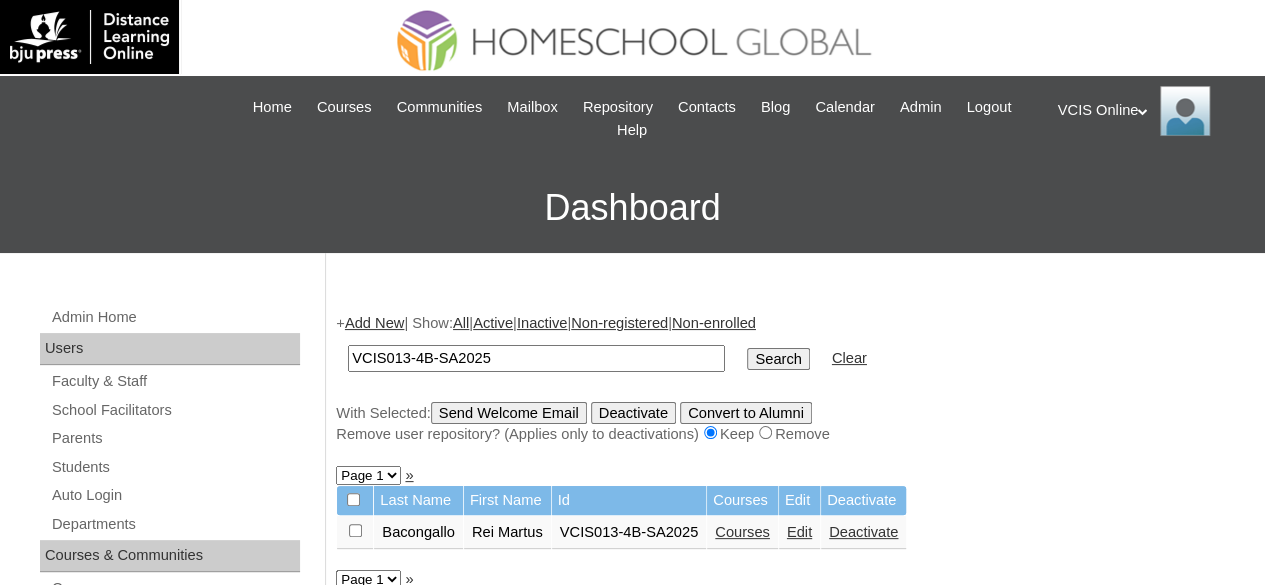 scroll, scrollTop: 100, scrollLeft: 0, axis: vertical 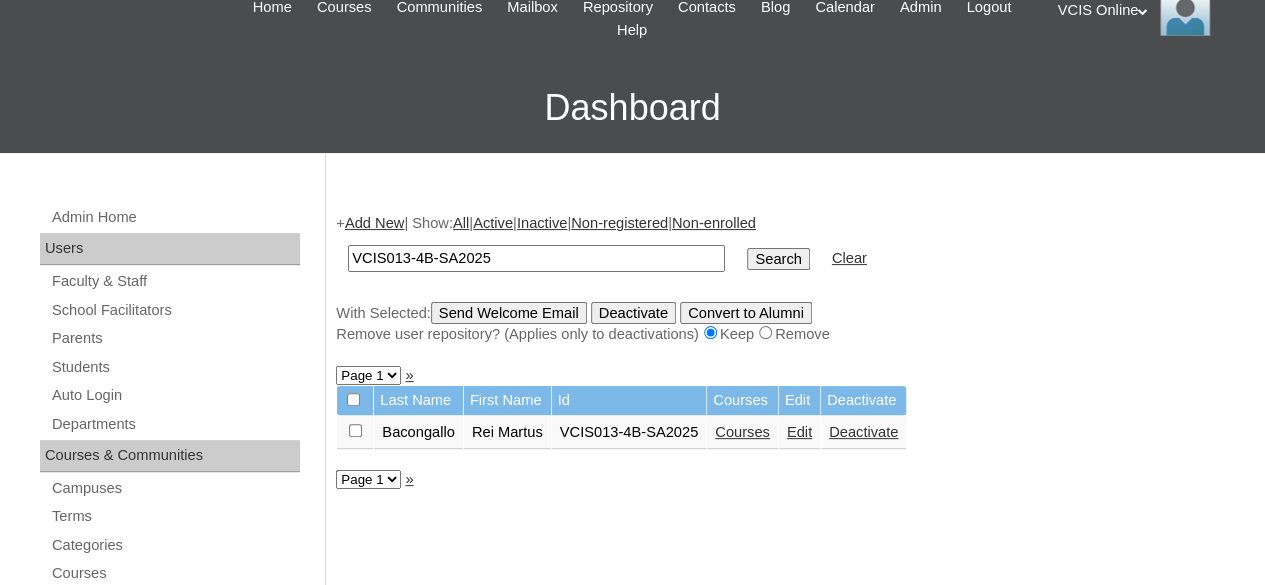 click on "Edit" at bounding box center (799, 432) 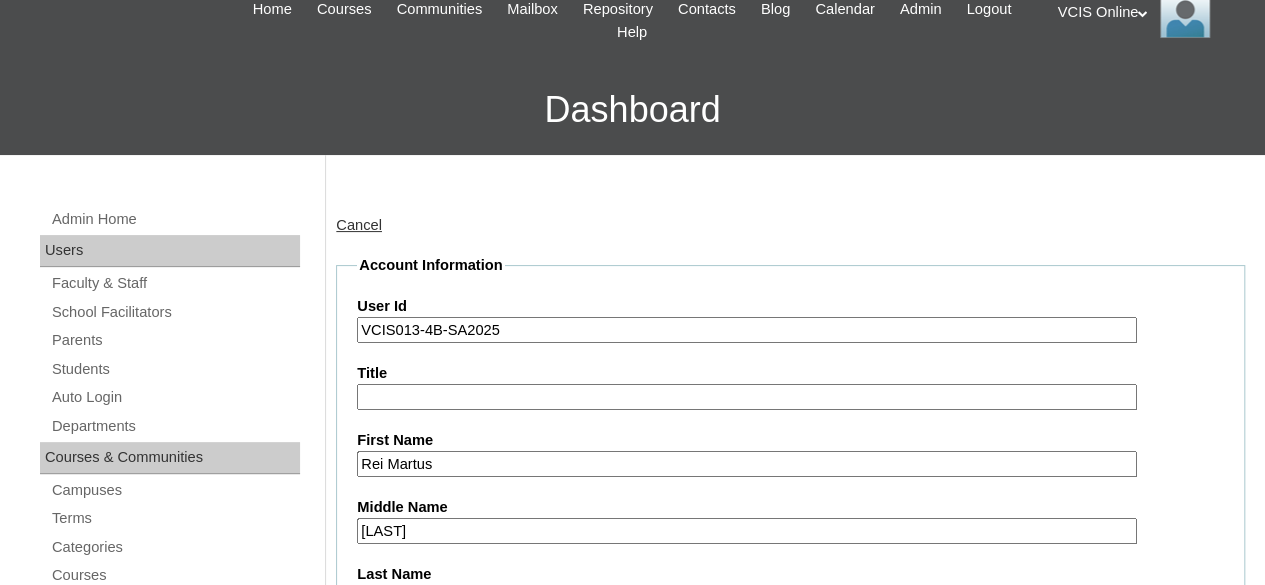 scroll, scrollTop: 400, scrollLeft: 0, axis: vertical 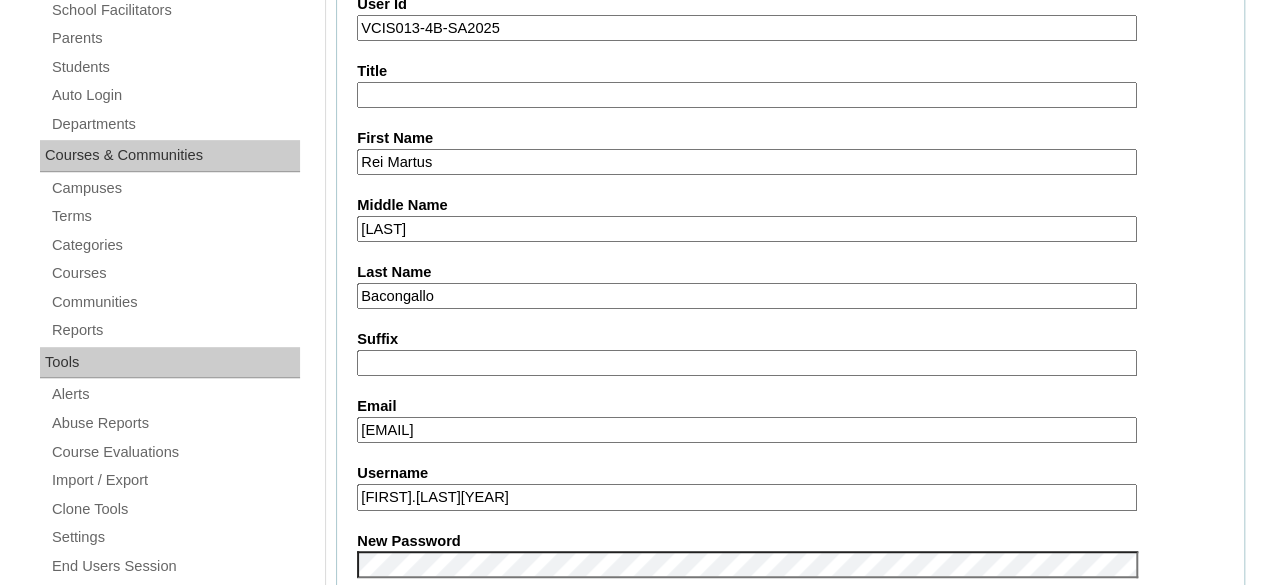 click on "jenelyndb212@gmail.com" at bounding box center [747, 430] 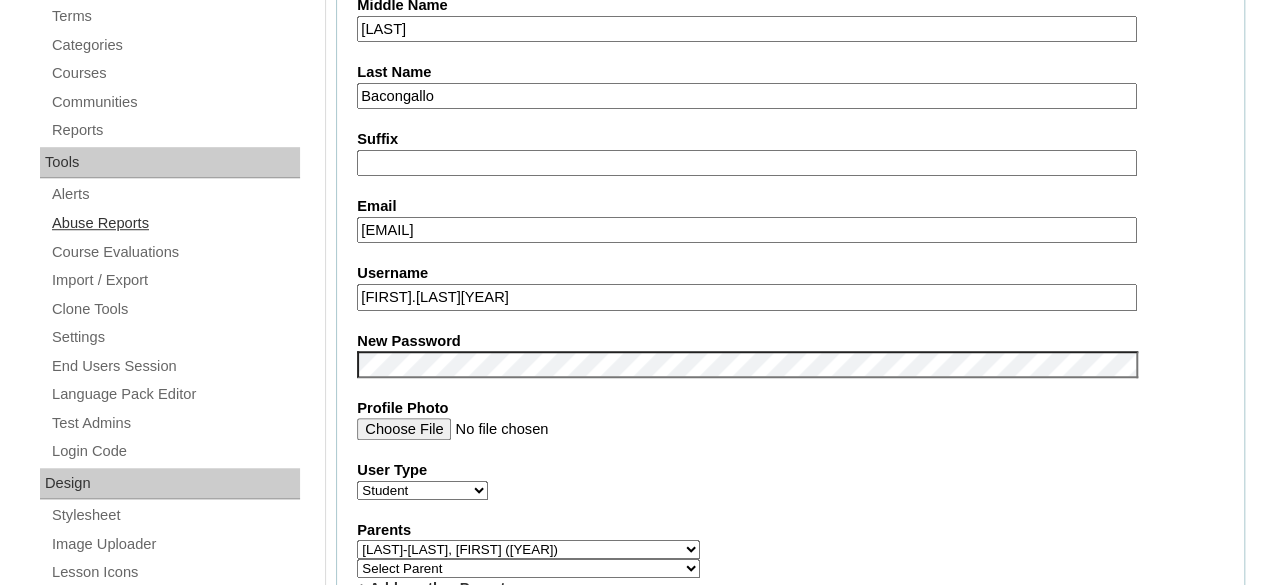 drag, startPoint x: 559, startPoint y: 232, endPoint x: 276, endPoint y: 230, distance: 283.00708 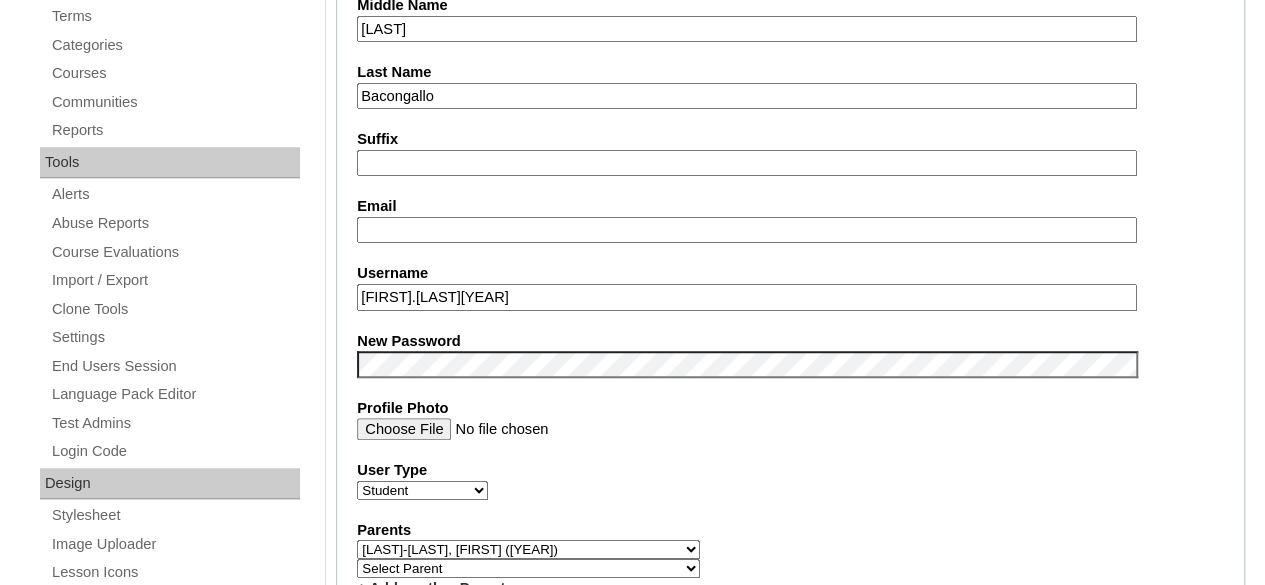 paste on "rmbacongallo.student@vcis.edu.ph" 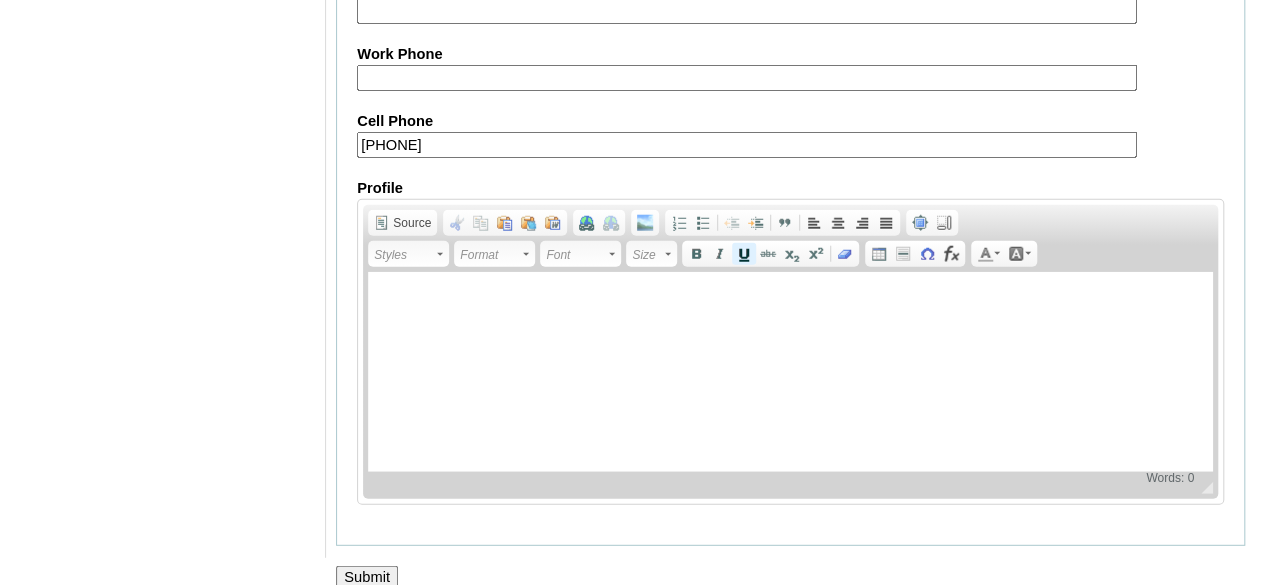 scroll, scrollTop: 2486, scrollLeft: 0, axis: vertical 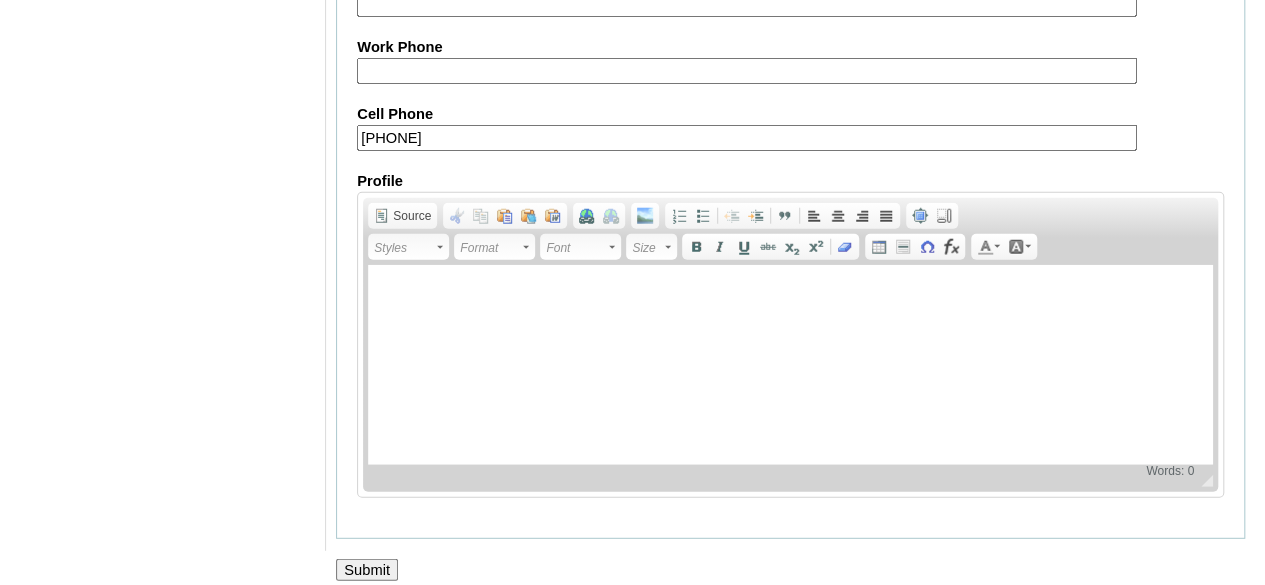 type on "rmbacongallo.student@vcis.edu.ph" 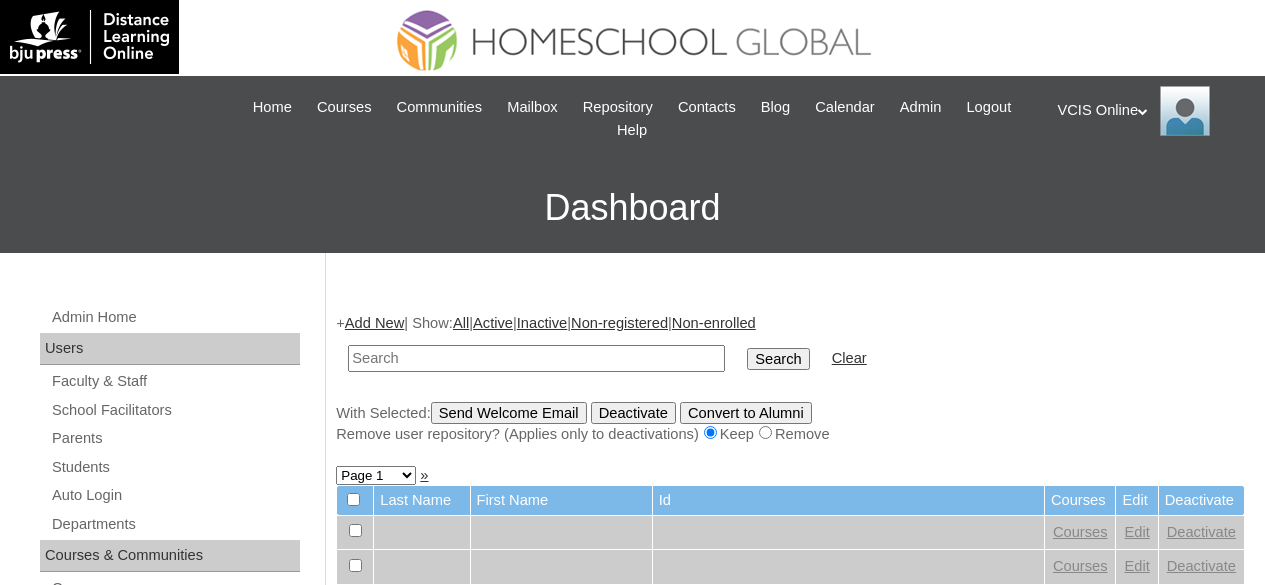 scroll, scrollTop: 0, scrollLeft: 0, axis: both 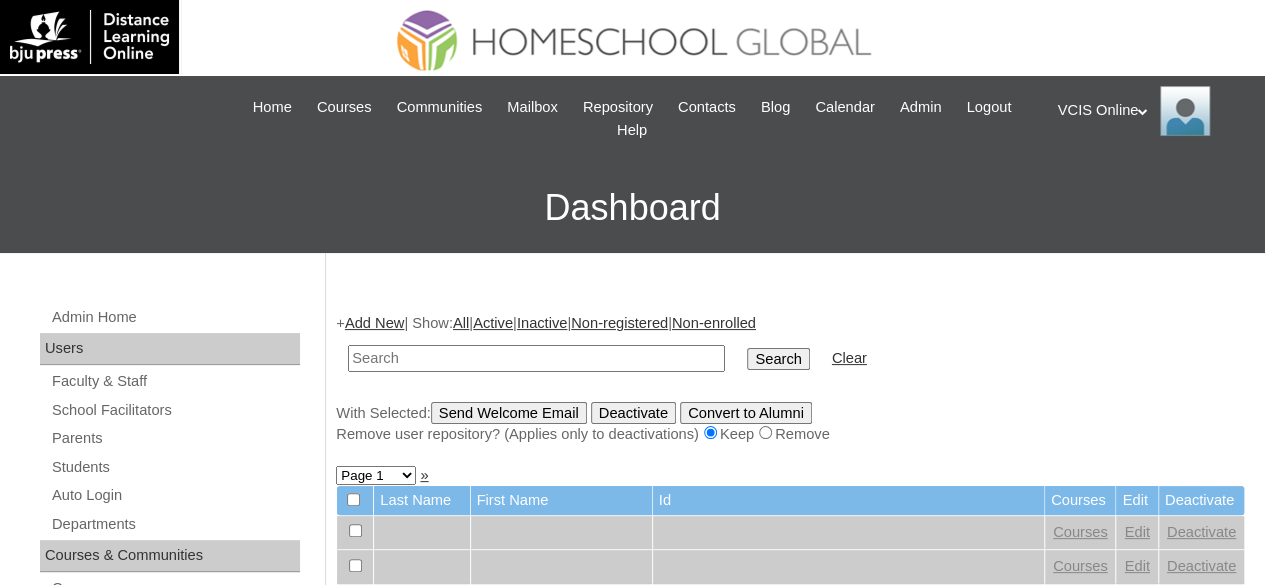 paste on "[USERNAME]@[DOMAIN]" 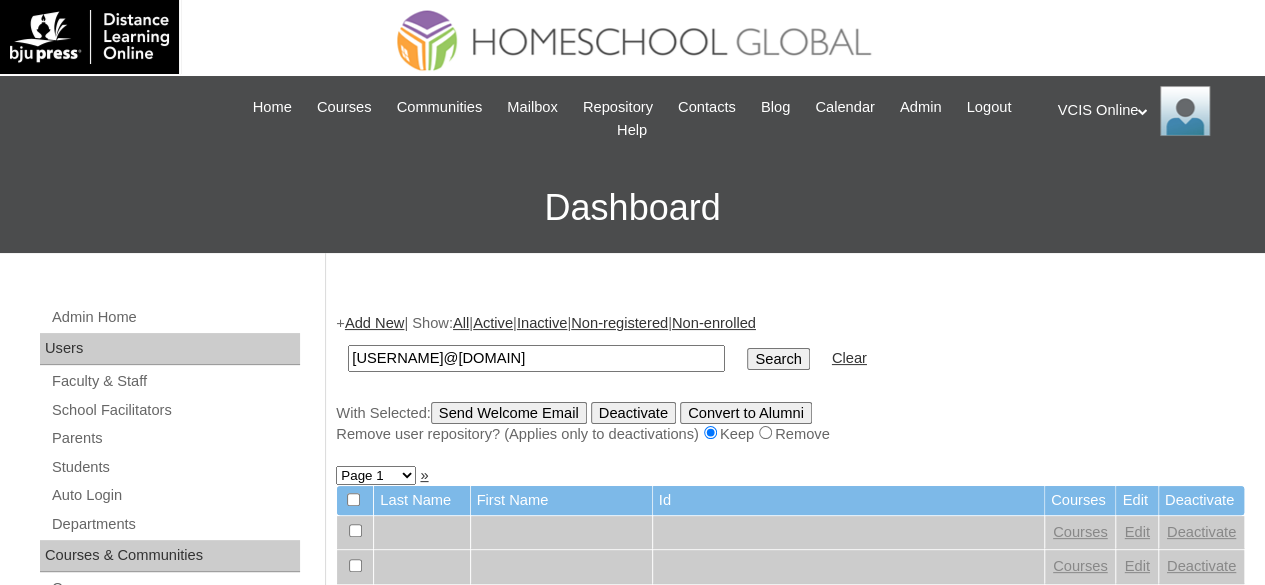type on "[USERNAME]@[DOMAIN]" 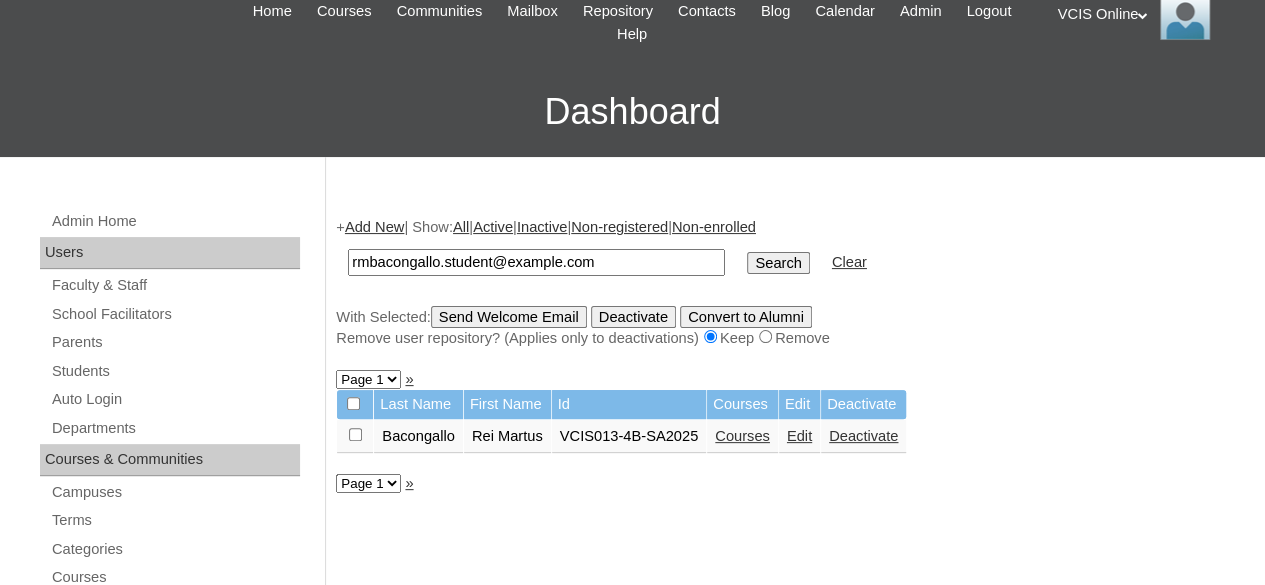 scroll, scrollTop: 100, scrollLeft: 0, axis: vertical 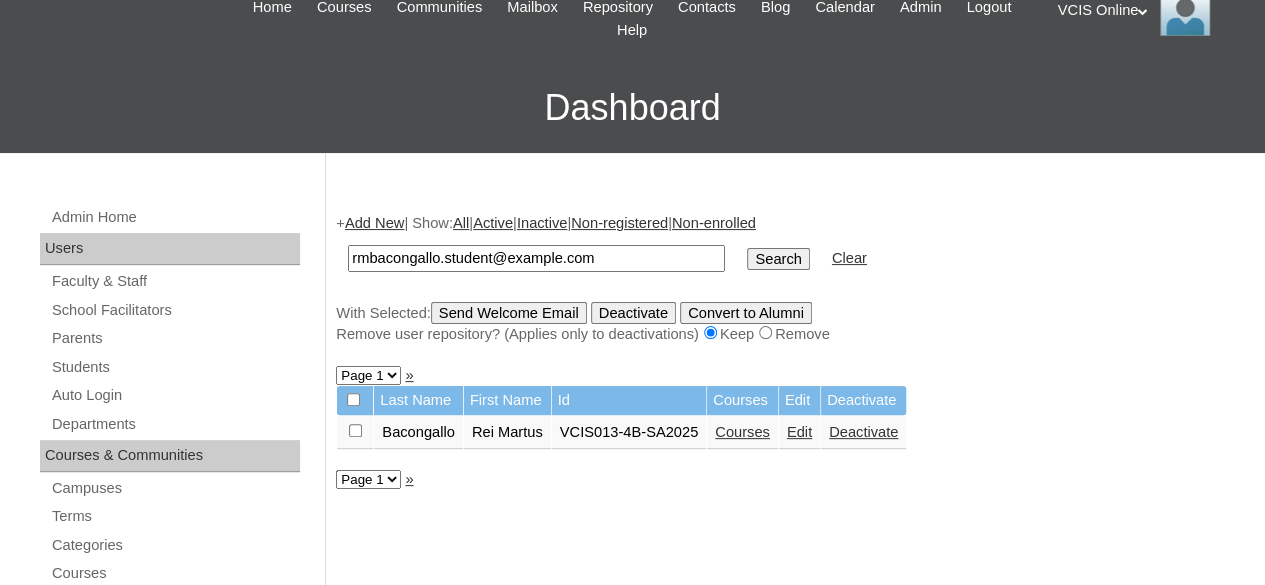 click on "Edit" at bounding box center (799, 432) 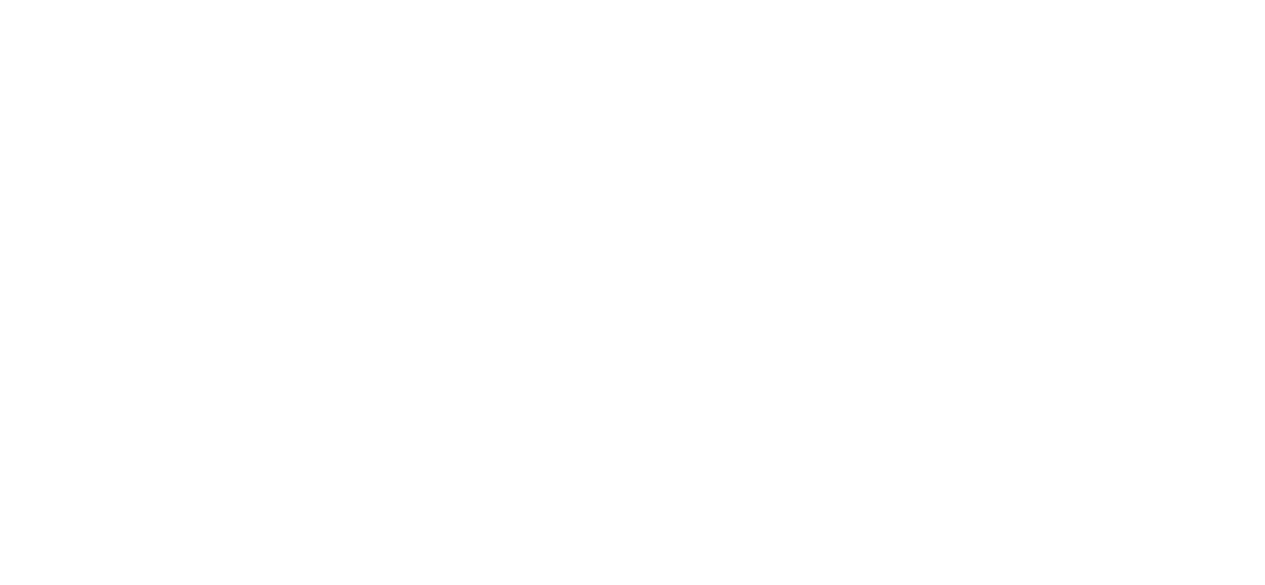 scroll, scrollTop: 0, scrollLeft: 0, axis: both 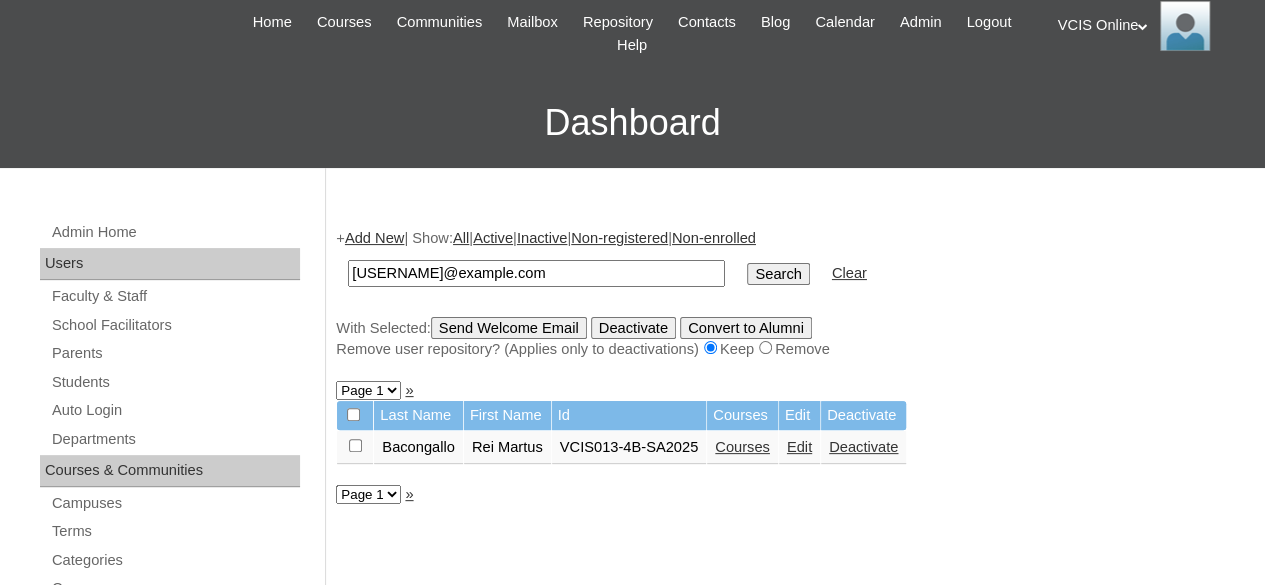 click on "[USERNAME]@example.com" at bounding box center (536, 273) 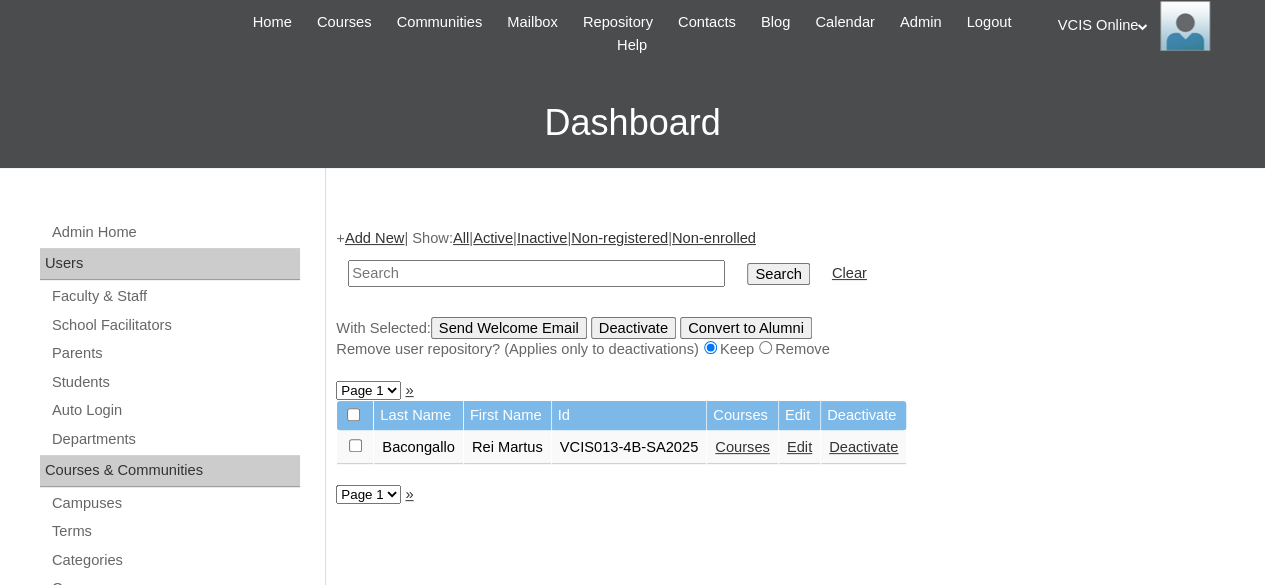 paste on "[USERNAME]@example.com" 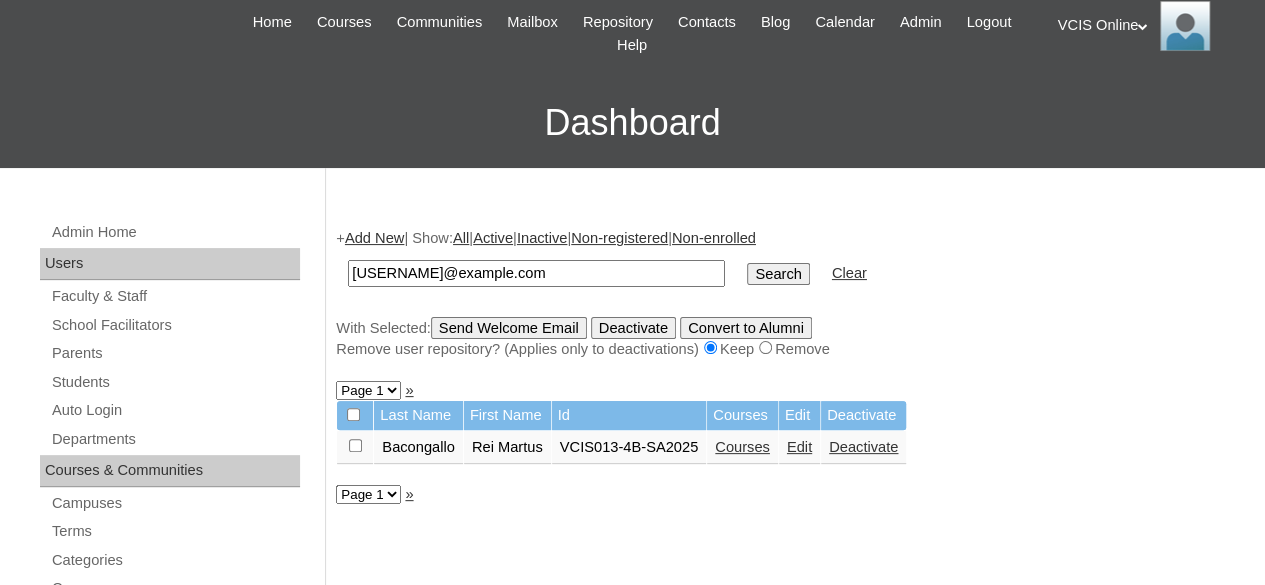 type on "[USERNAME]@example.com" 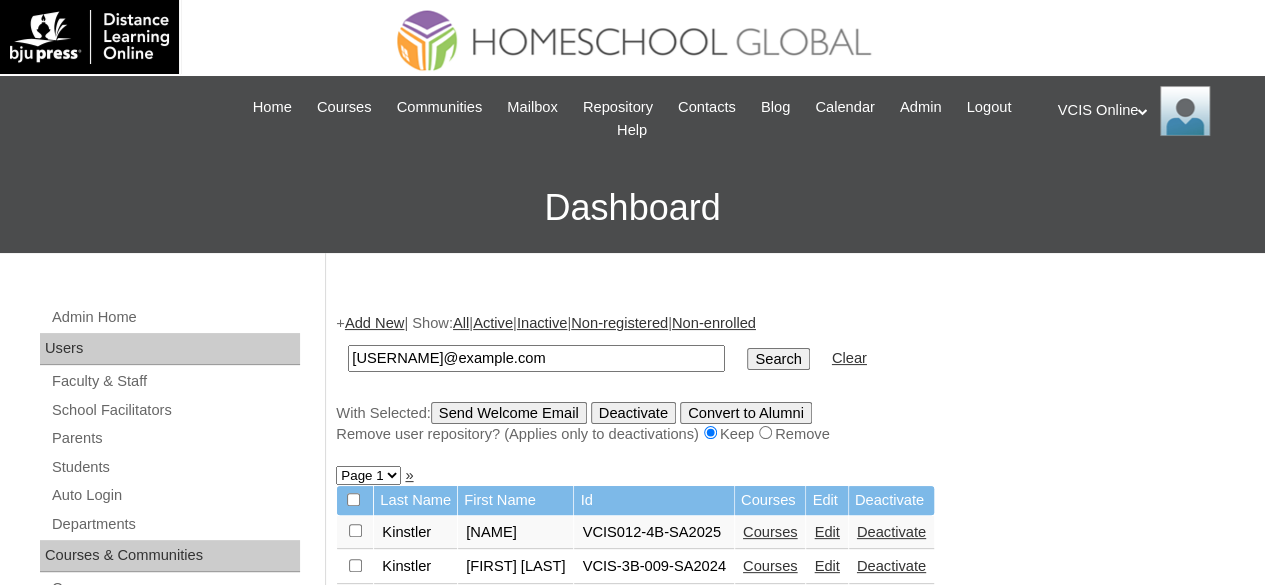 scroll, scrollTop: 200, scrollLeft: 0, axis: vertical 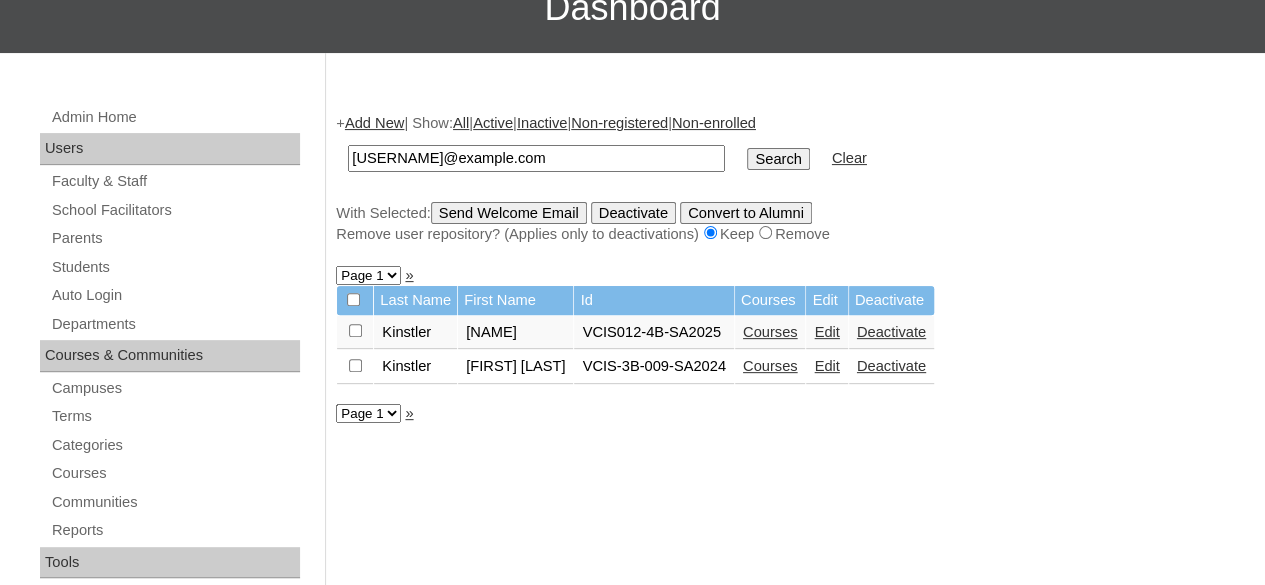 click on "Edit" at bounding box center (826, 332) 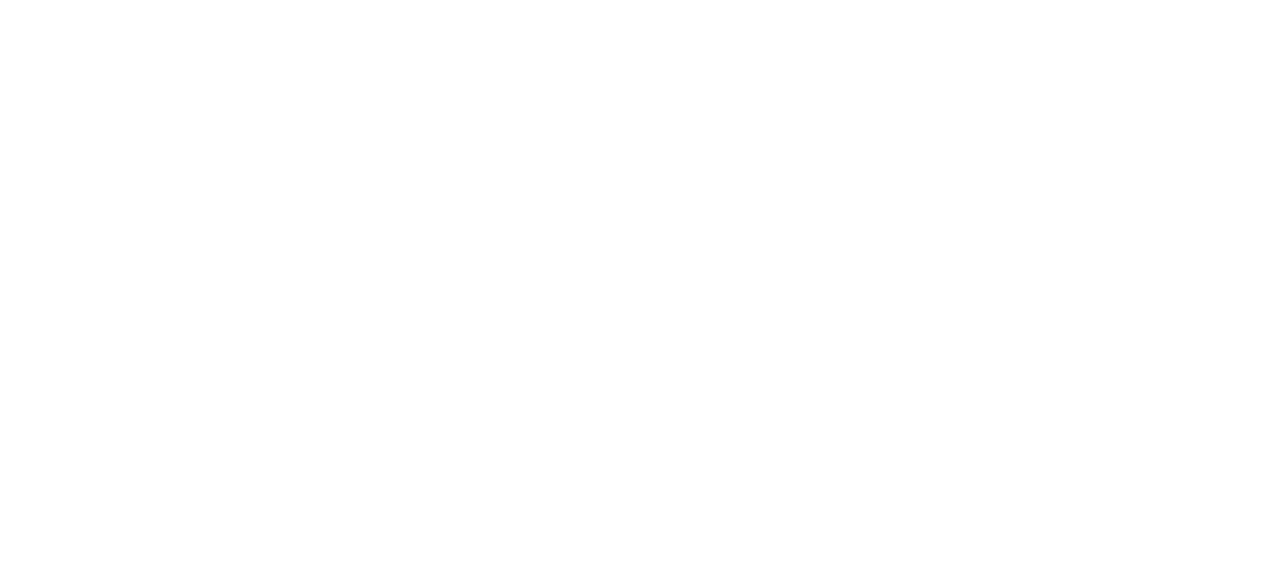 scroll, scrollTop: 0, scrollLeft: 0, axis: both 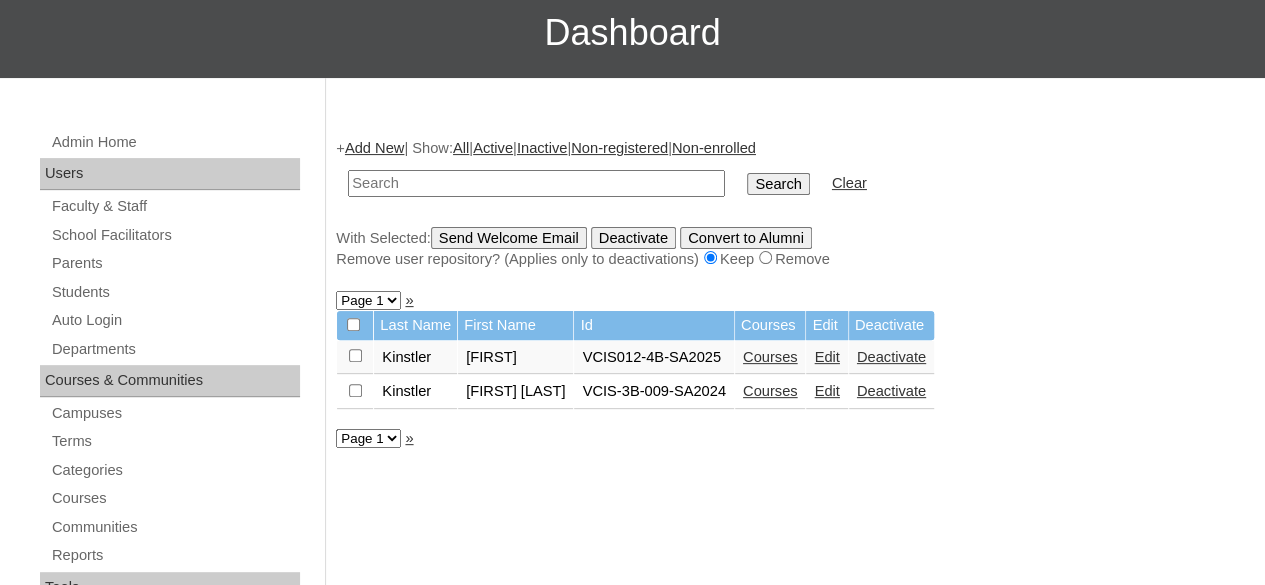 paste on "[USERNAME]@[DOMAIN]" 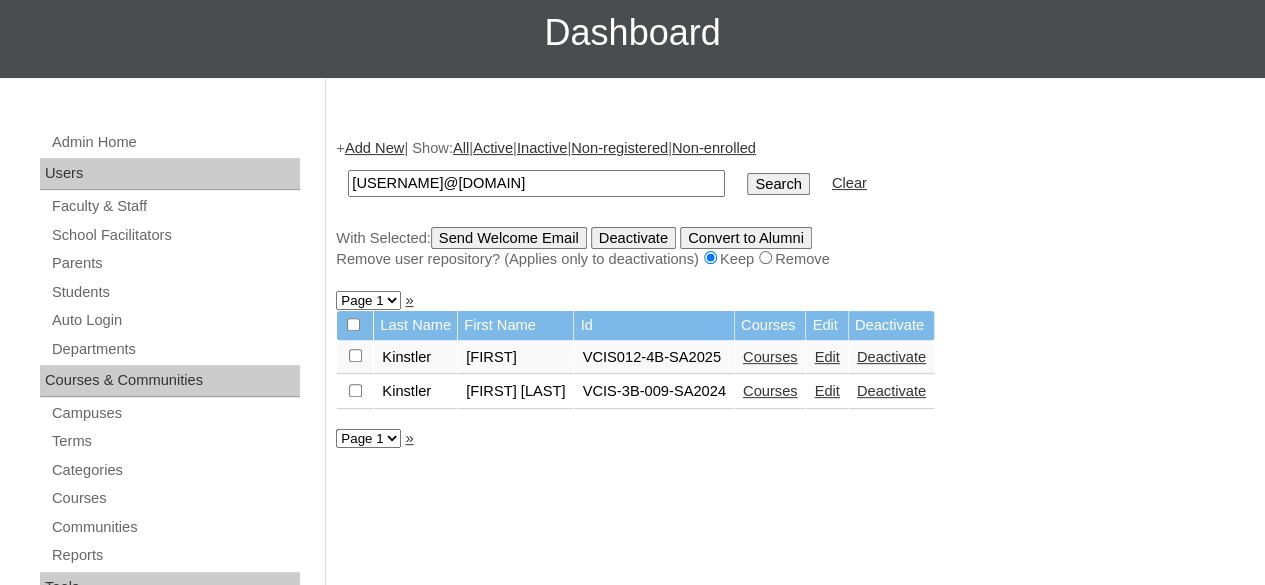 type on "[USERNAME]@[DOMAIN]" 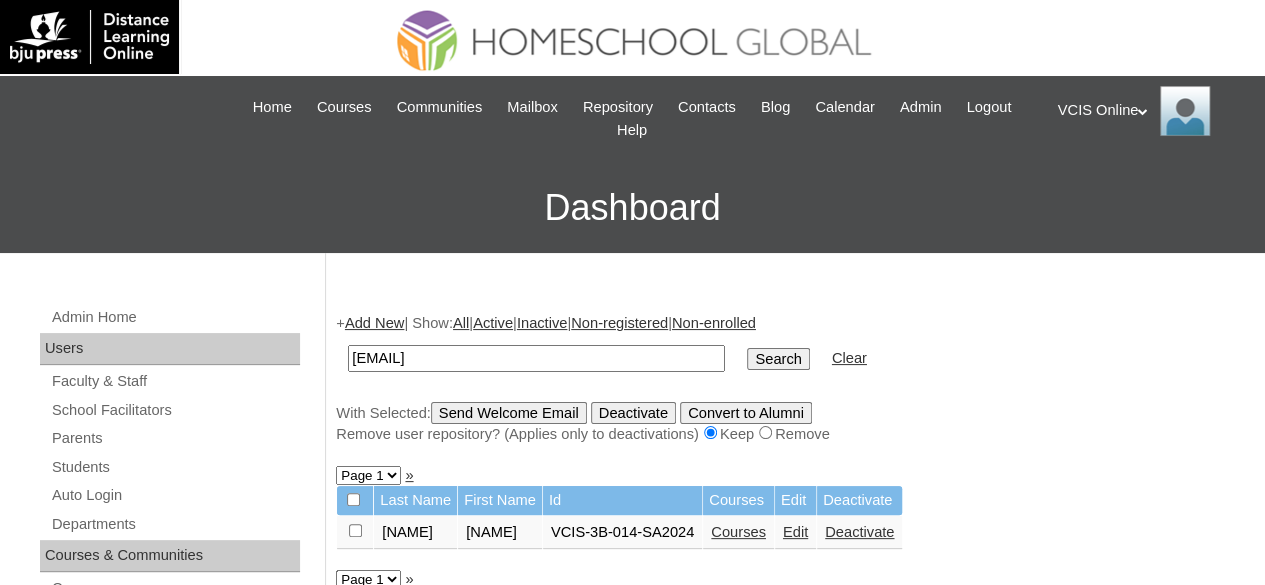 scroll, scrollTop: 100, scrollLeft: 0, axis: vertical 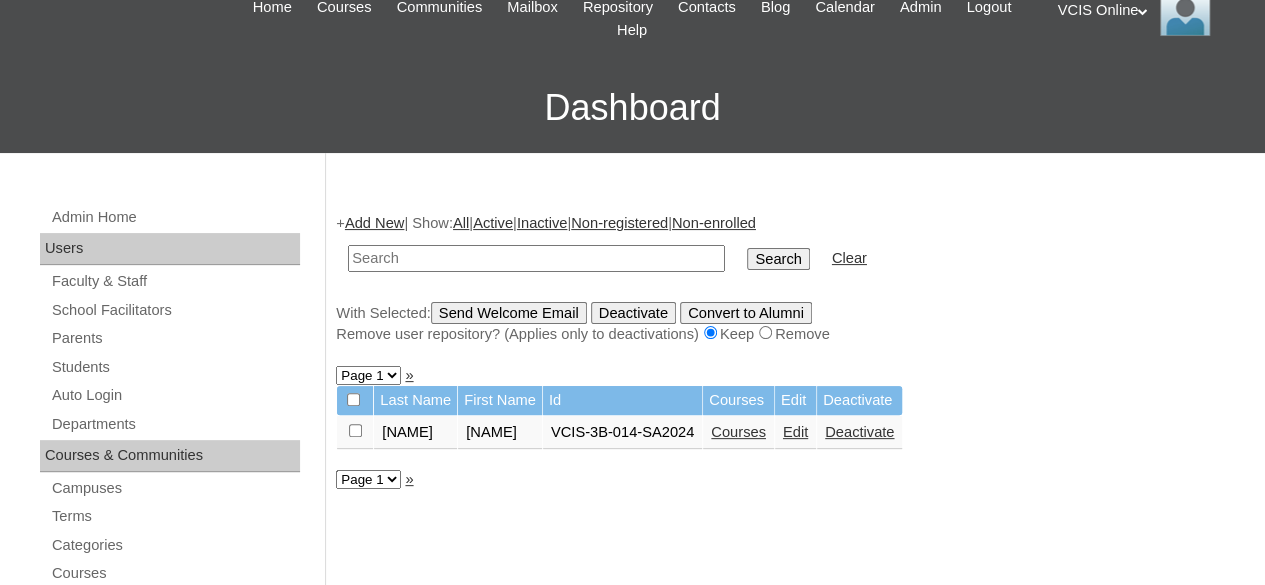 paste on "VCIS014-4B-SA2025" 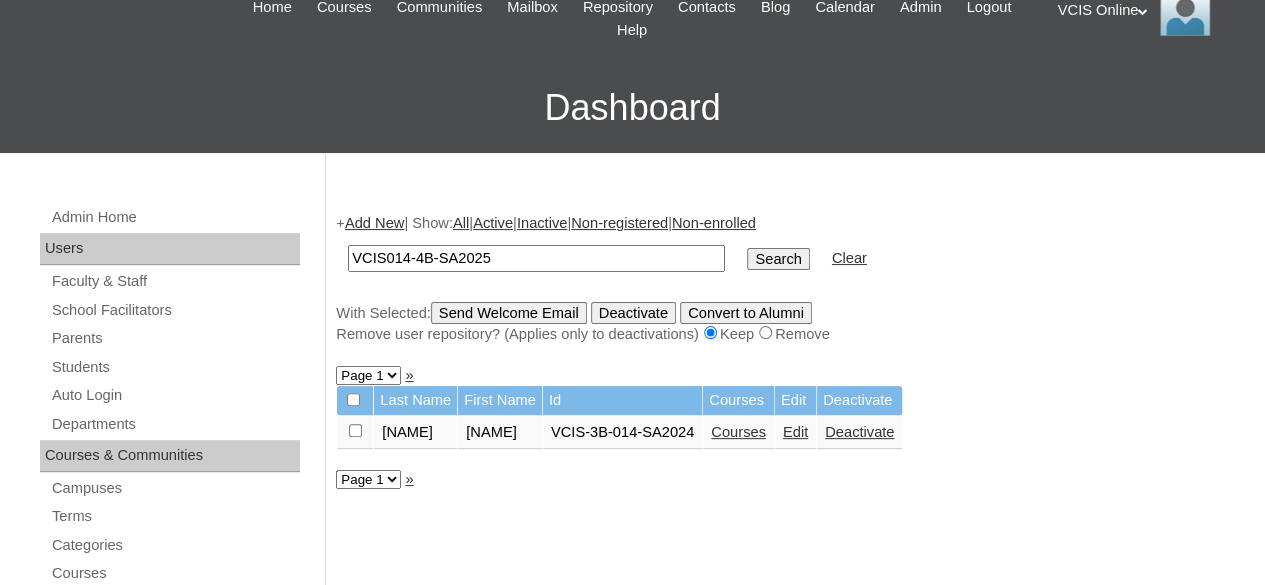 type on "VCIS014-4B-SA2025" 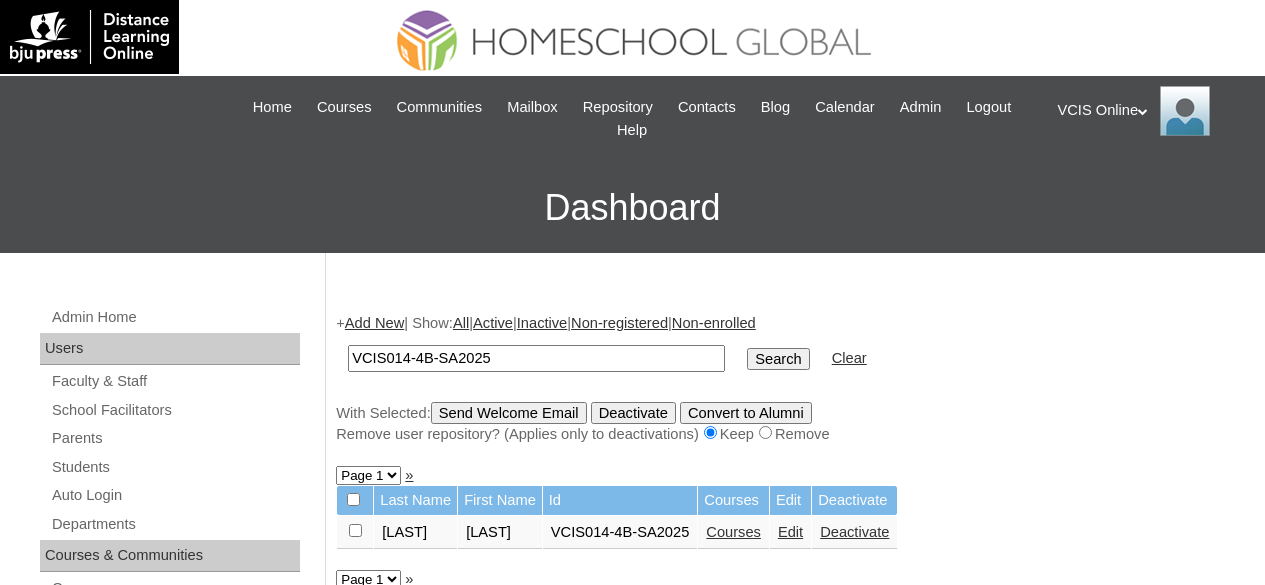 scroll, scrollTop: 0, scrollLeft: 0, axis: both 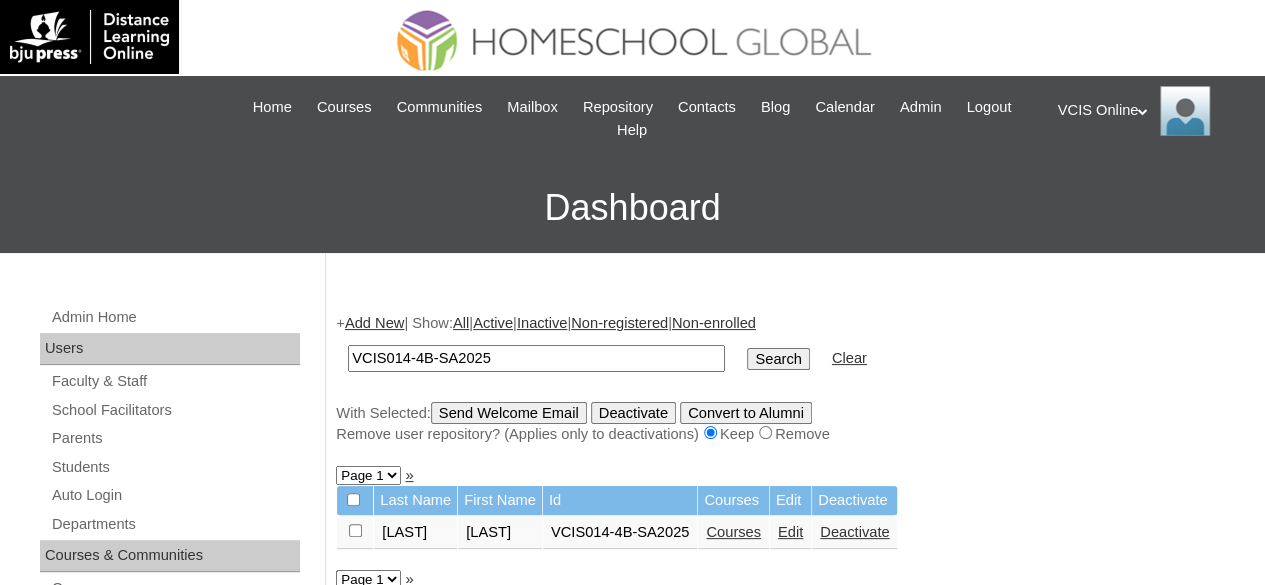 click on "Edit" at bounding box center [790, 532] 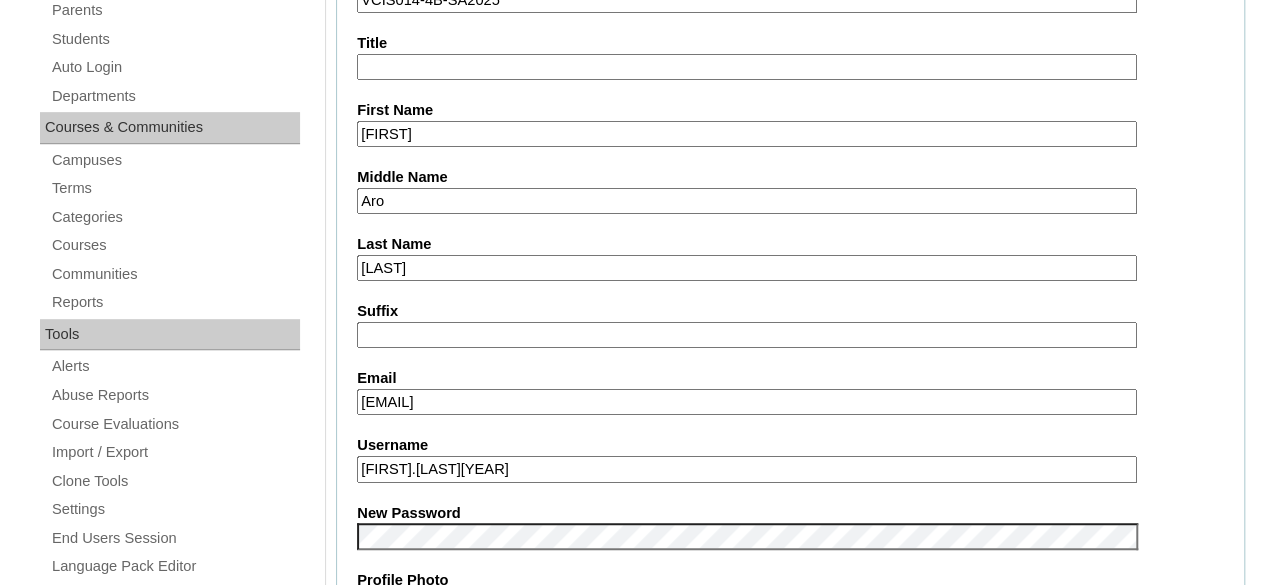 scroll, scrollTop: 500, scrollLeft: 0, axis: vertical 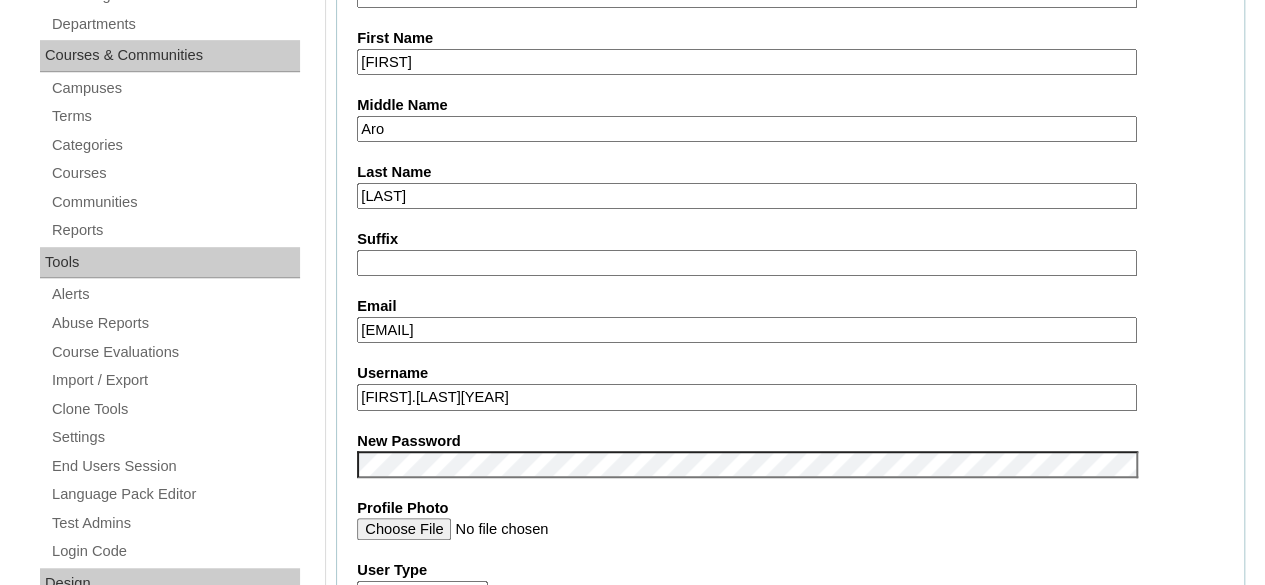 drag, startPoint x: 580, startPoint y: 331, endPoint x: 674, endPoint y: 274, distance: 109.9318 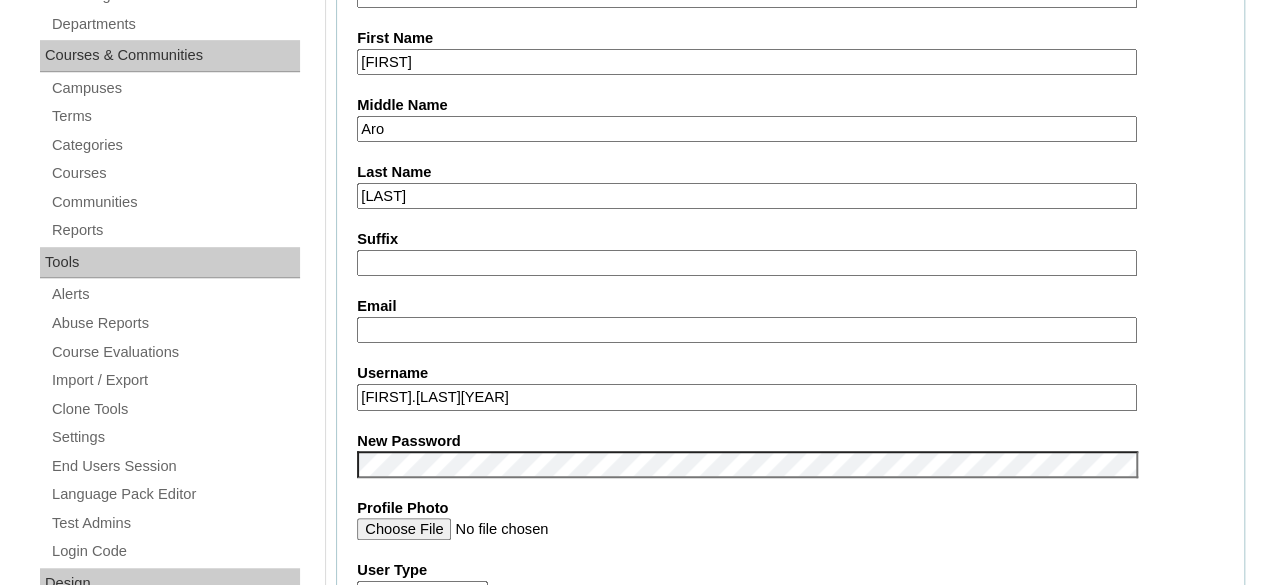 paste on "nkunjachan.student@vcis.edu.ph" 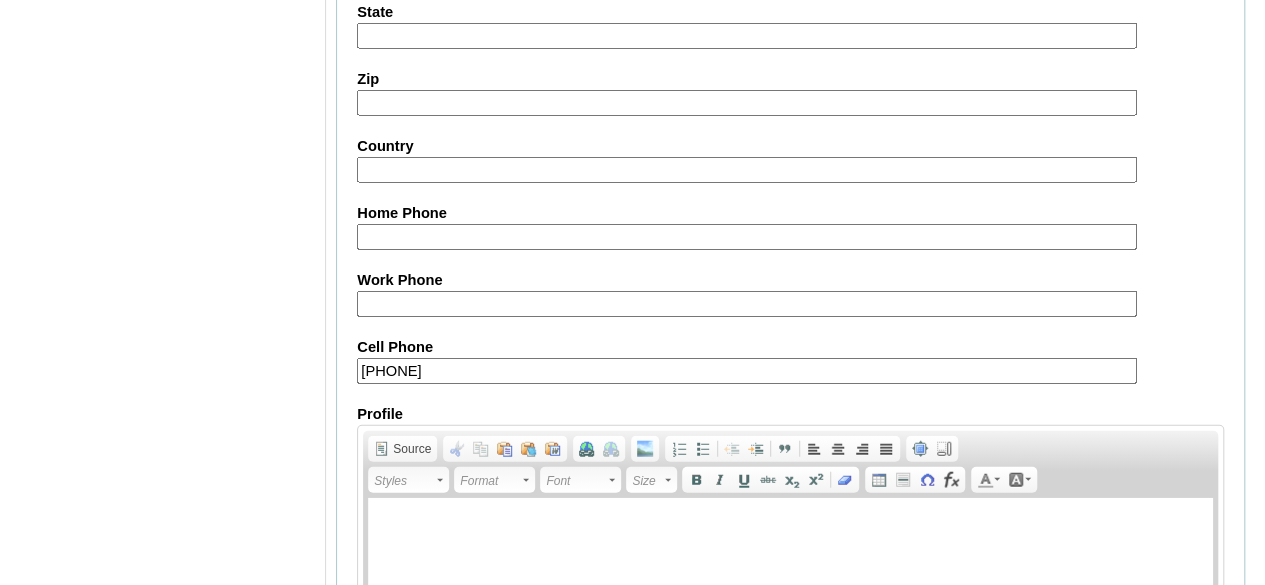 scroll, scrollTop: 2486, scrollLeft: 0, axis: vertical 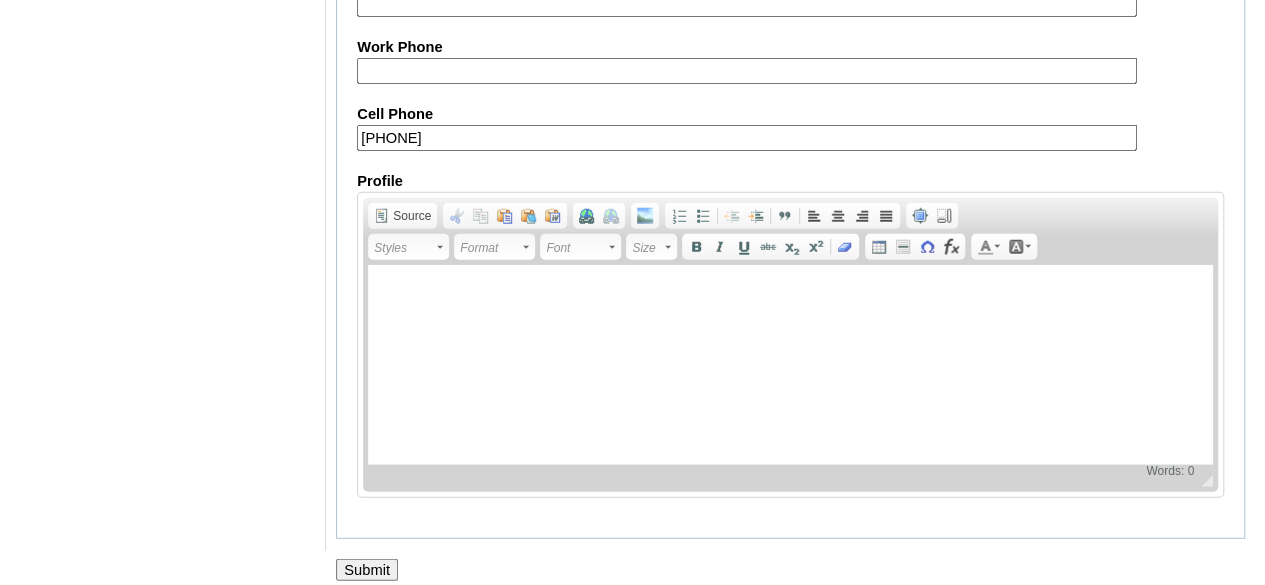 type on "nkunjachan.student@vcis.edu.ph" 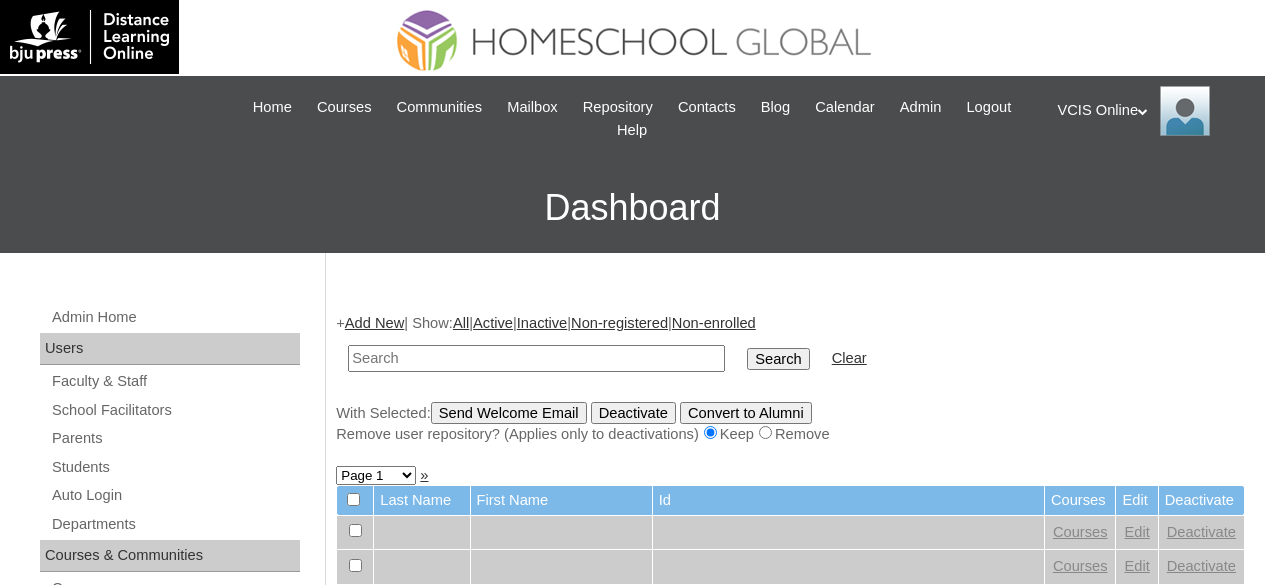 scroll, scrollTop: 0, scrollLeft: 0, axis: both 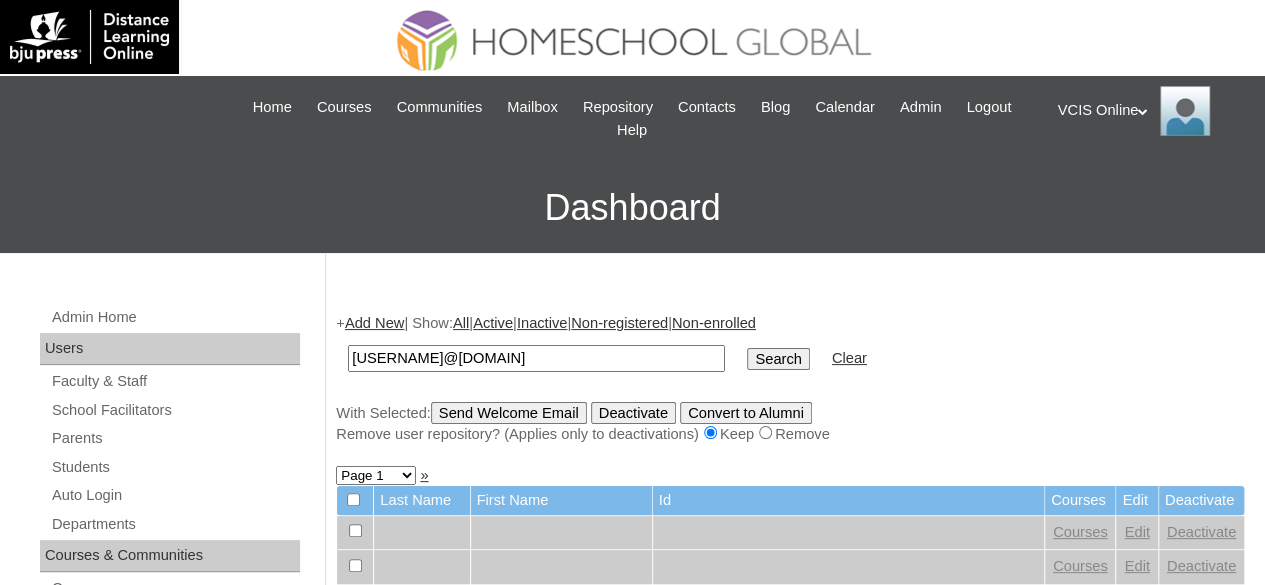 type on "[USERNAME]@[DOMAIN]" 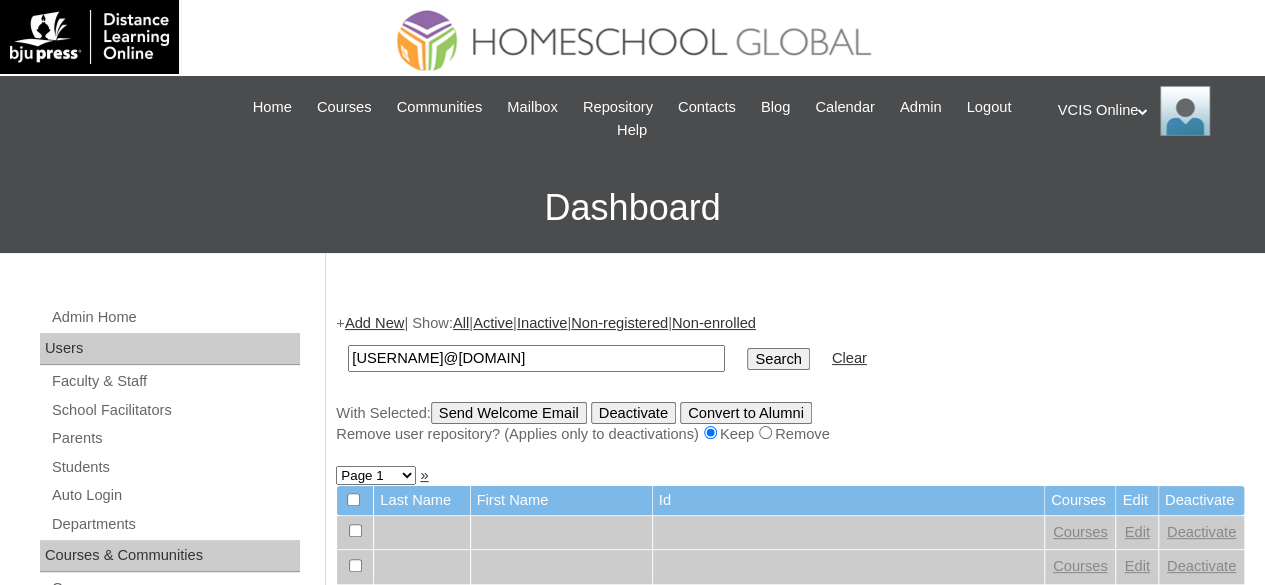 click on "Search" at bounding box center [778, 359] 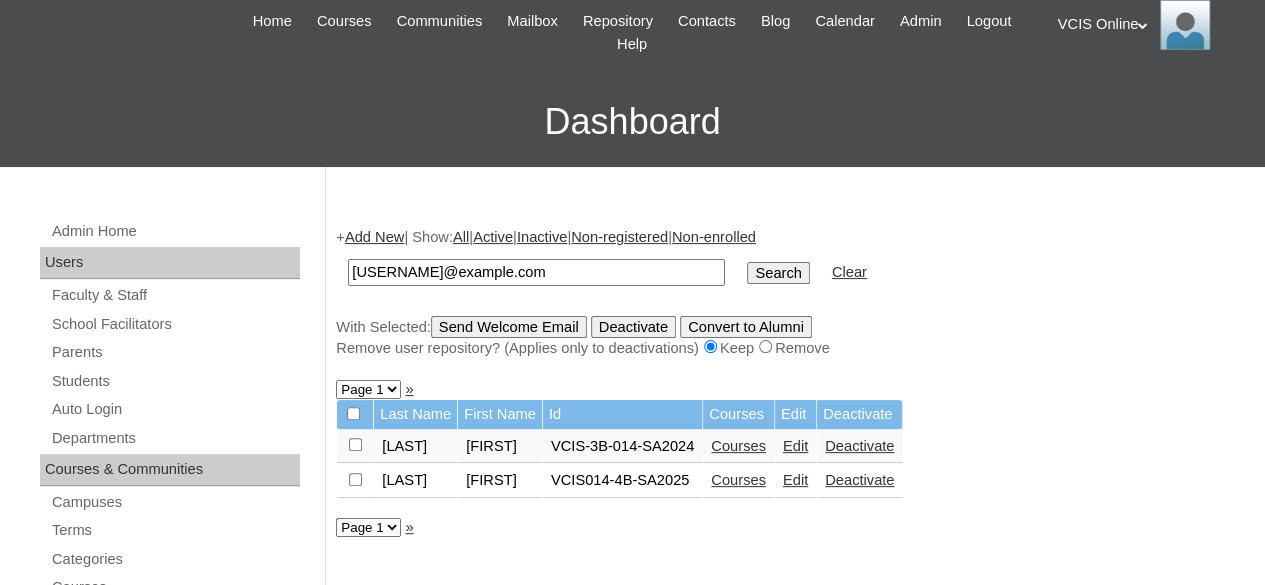scroll, scrollTop: 300, scrollLeft: 0, axis: vertical 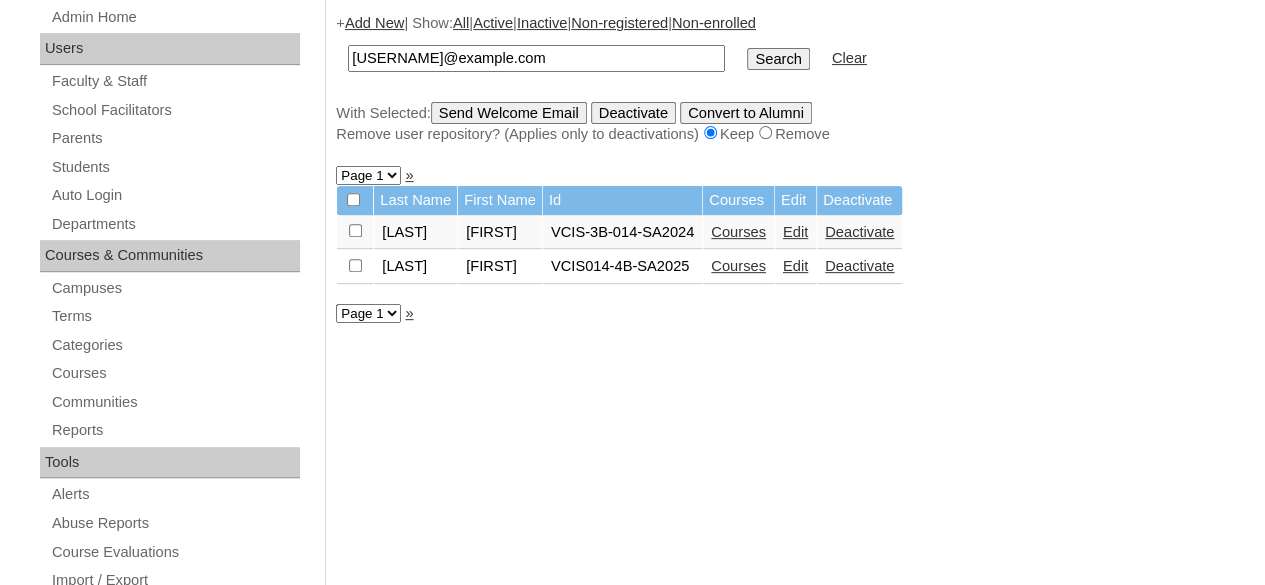 click on "Edit" at bounding box center (795, 266) 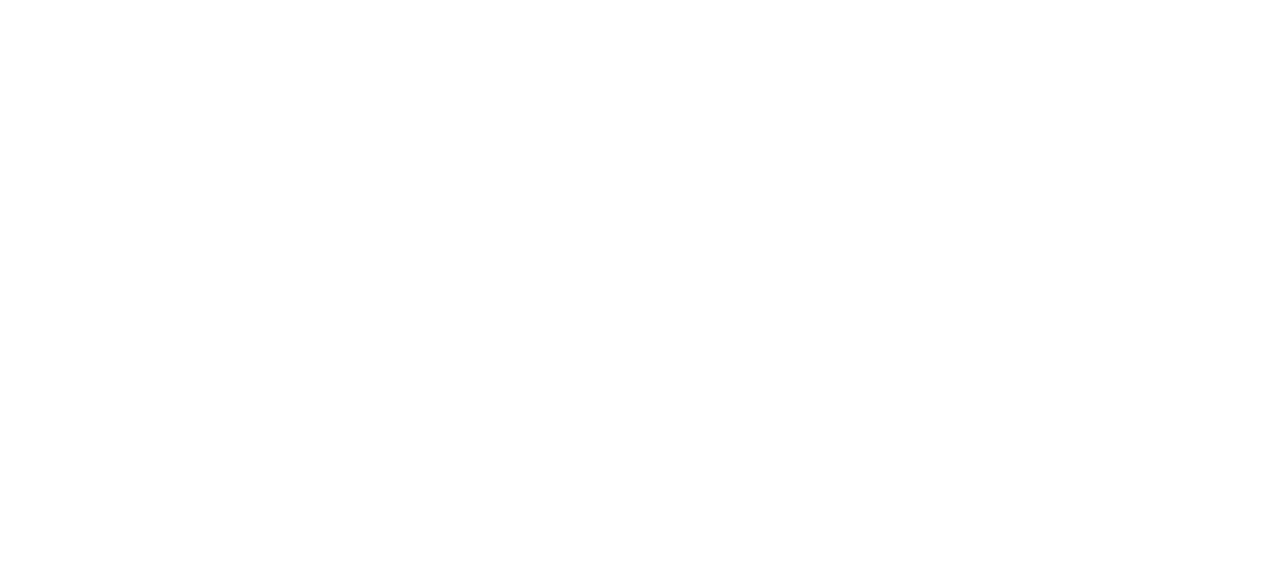 scroll, scrollTop: 0, scrollLeft: 0, axis: both 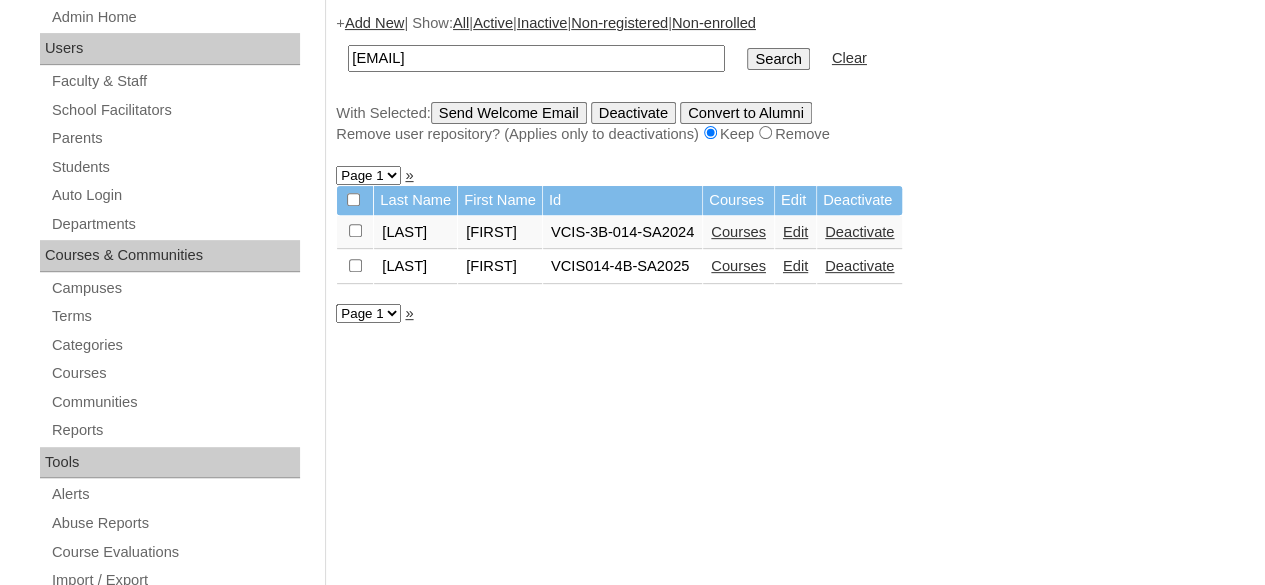 click on "[EMAIL]" at bounding box center (536, 58) 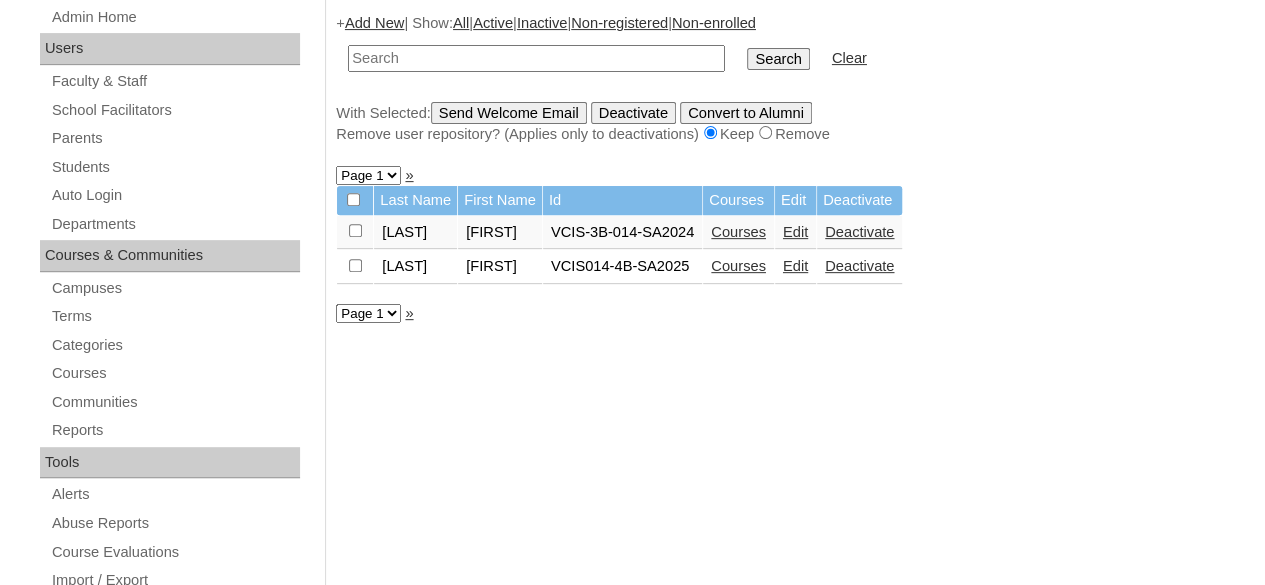 paste on "[EMAIL]" 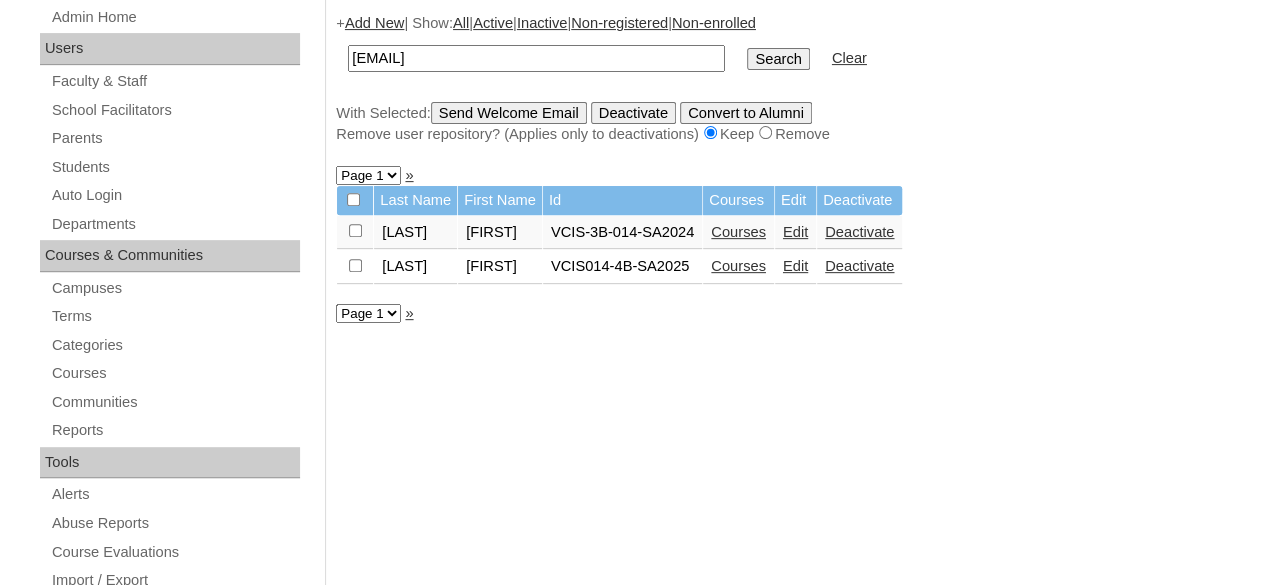 type on "[EMAIL]" 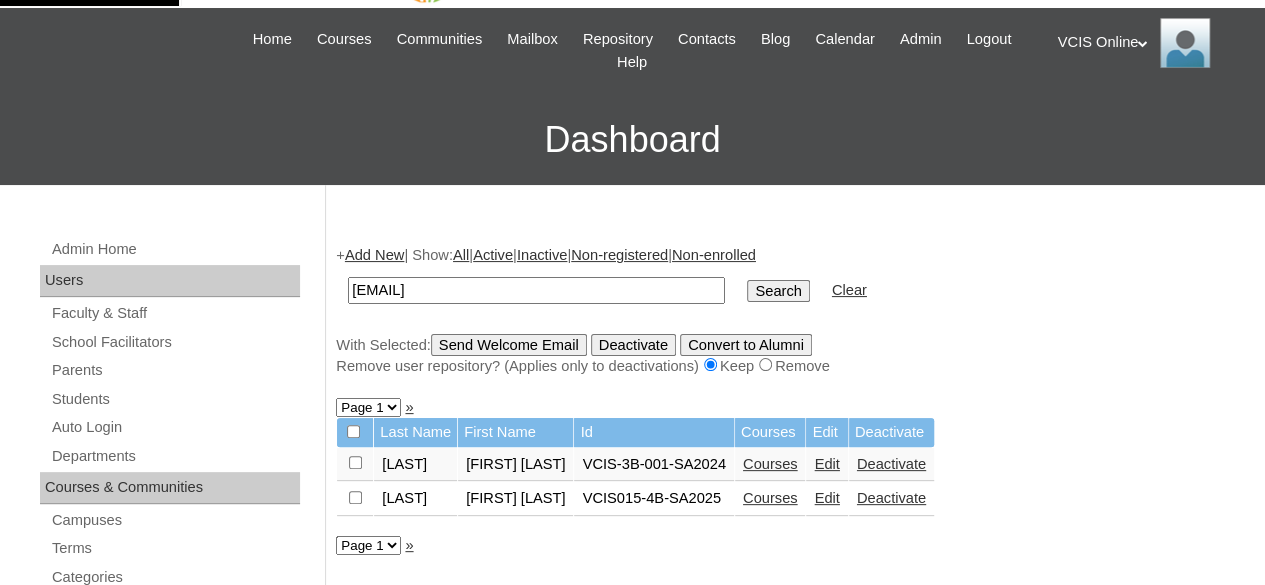 scroll, scrollTop: 100, scrollLeft: 0, axis: vertical 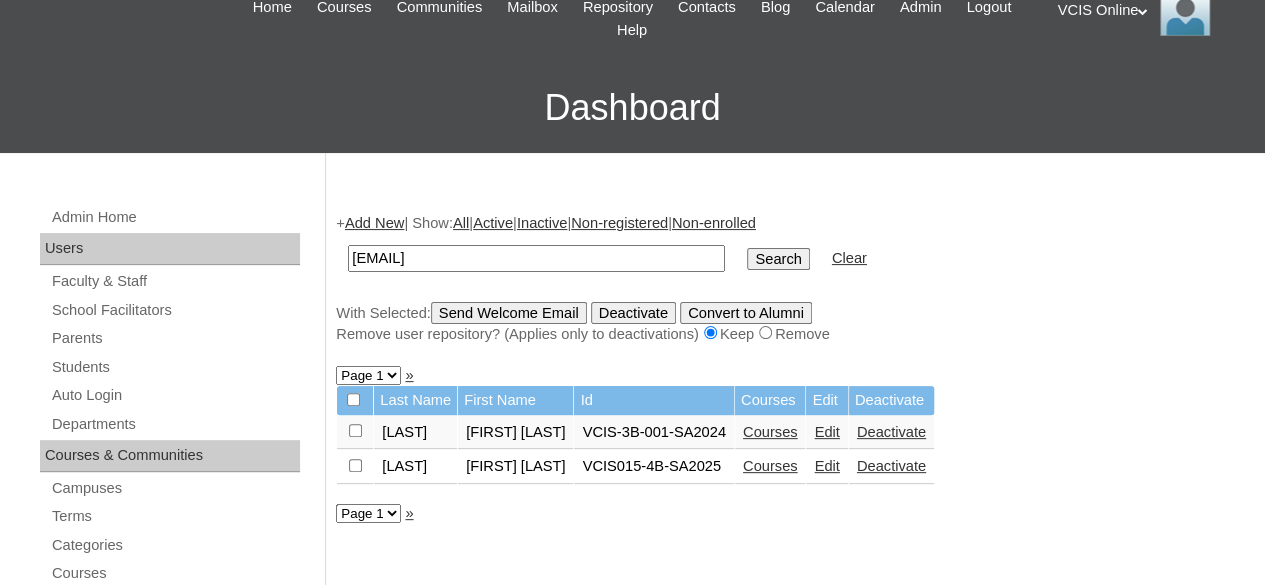 click on "lndayag.student@vcis.edu.ph" at bounding box center [536, 258] 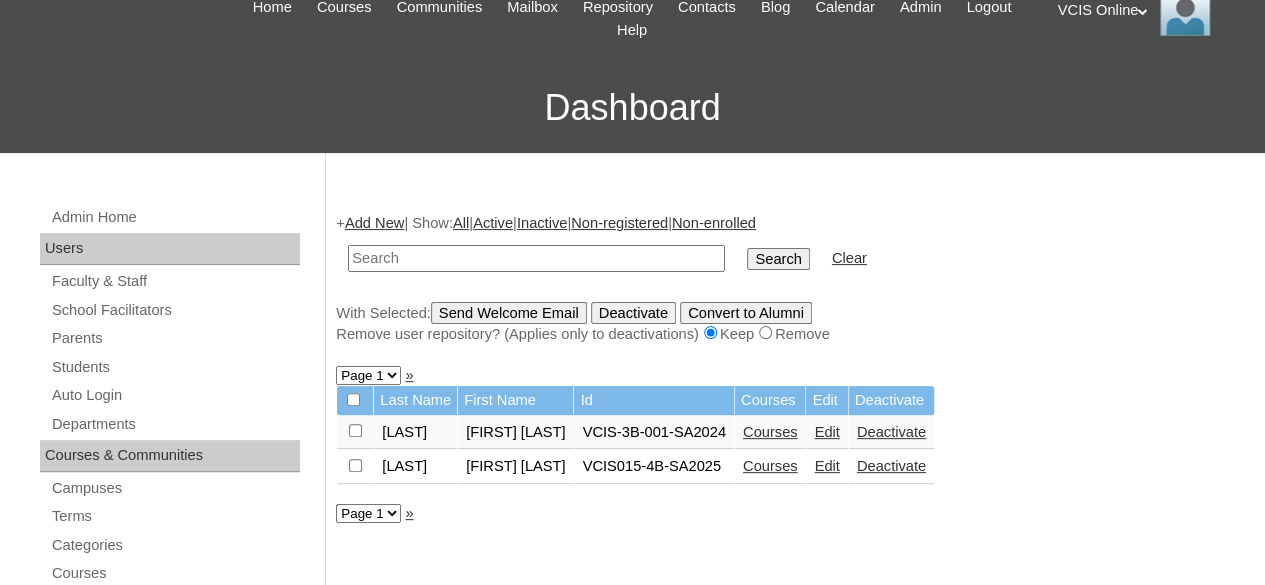 paste on "eesandiego.student@vcis.edu.ph" 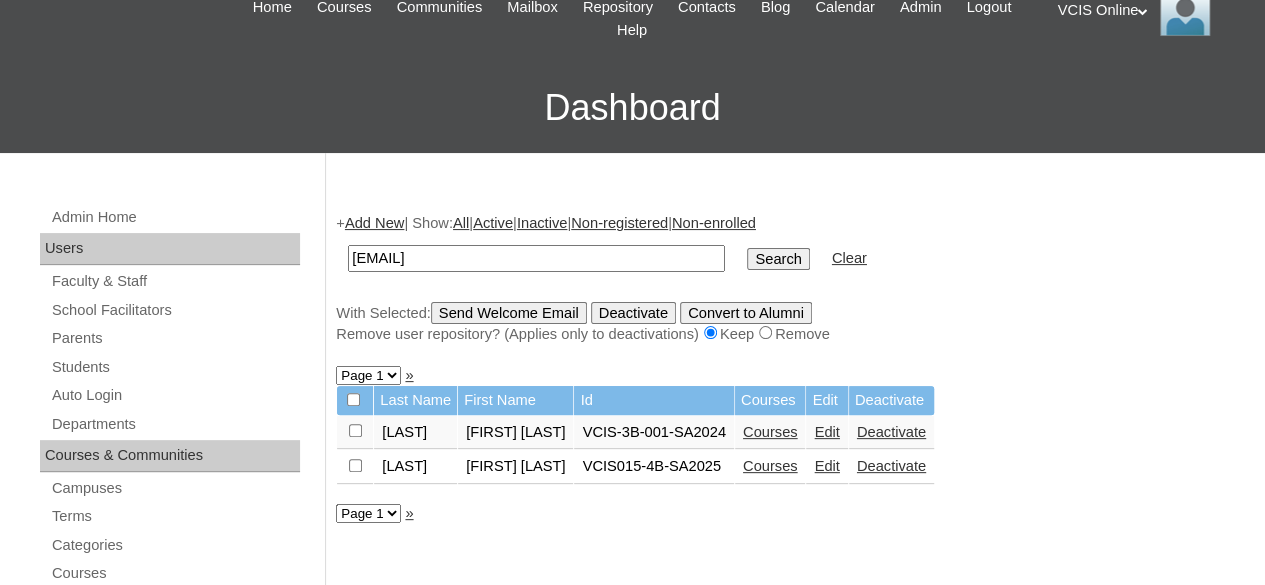 type on "eesandiego.student@vcis.edu.ph" 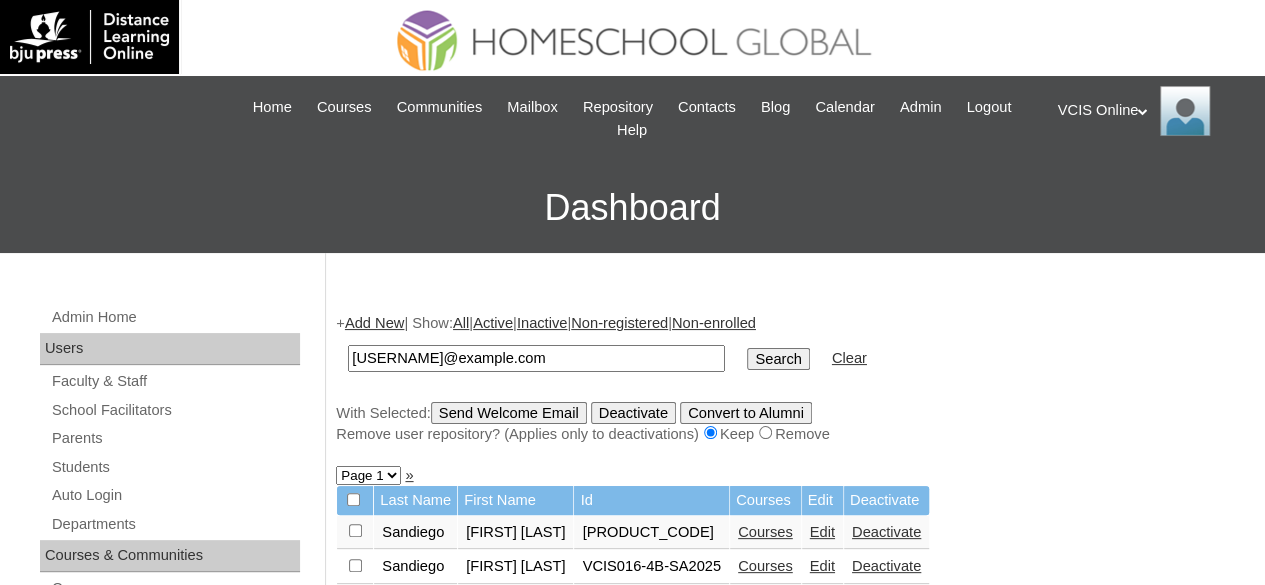 scroll, scrollTop: 100, scrollLeft: 0, axis: vertical 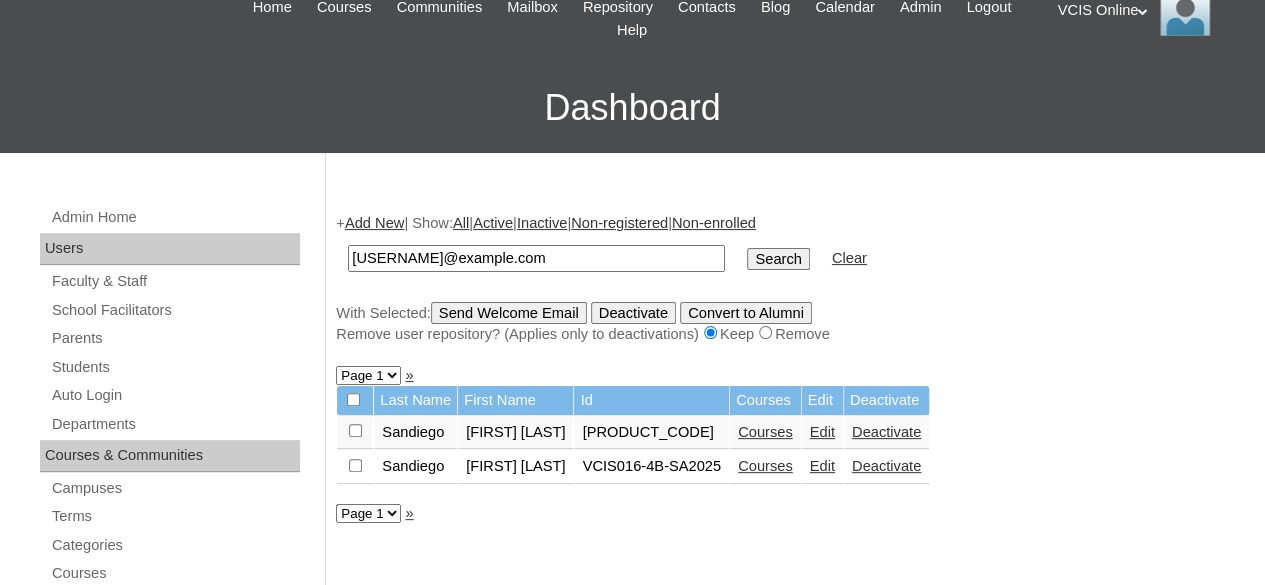 click on "[USERNAME]@example.com" at bounding box center (536, 258) 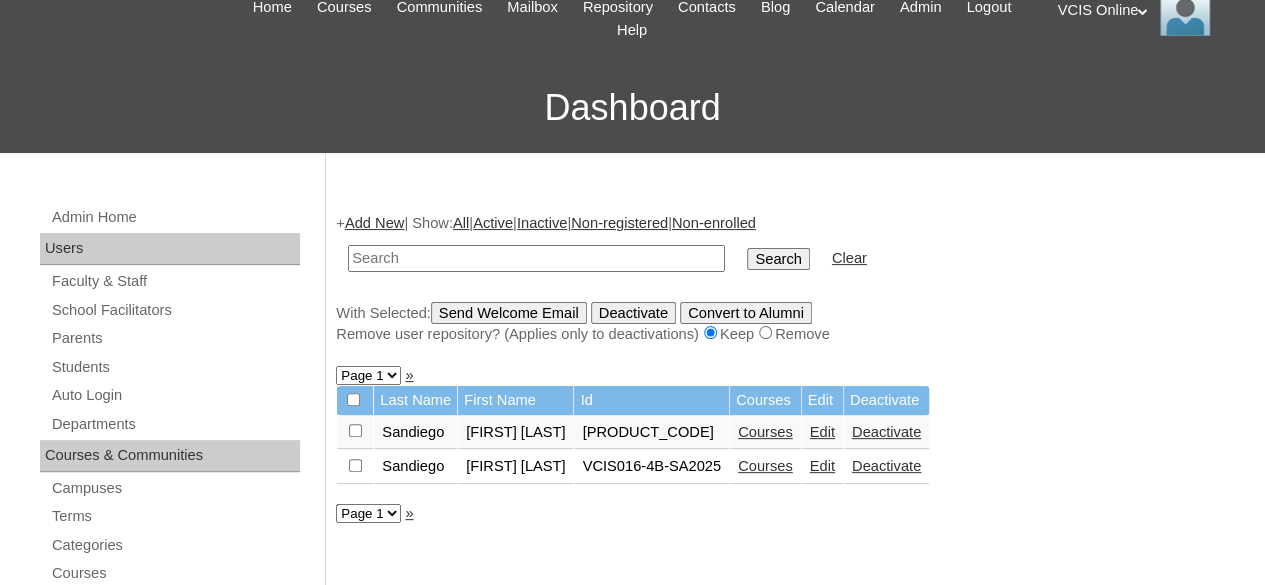 paste on "[USERNAME]@example.com" 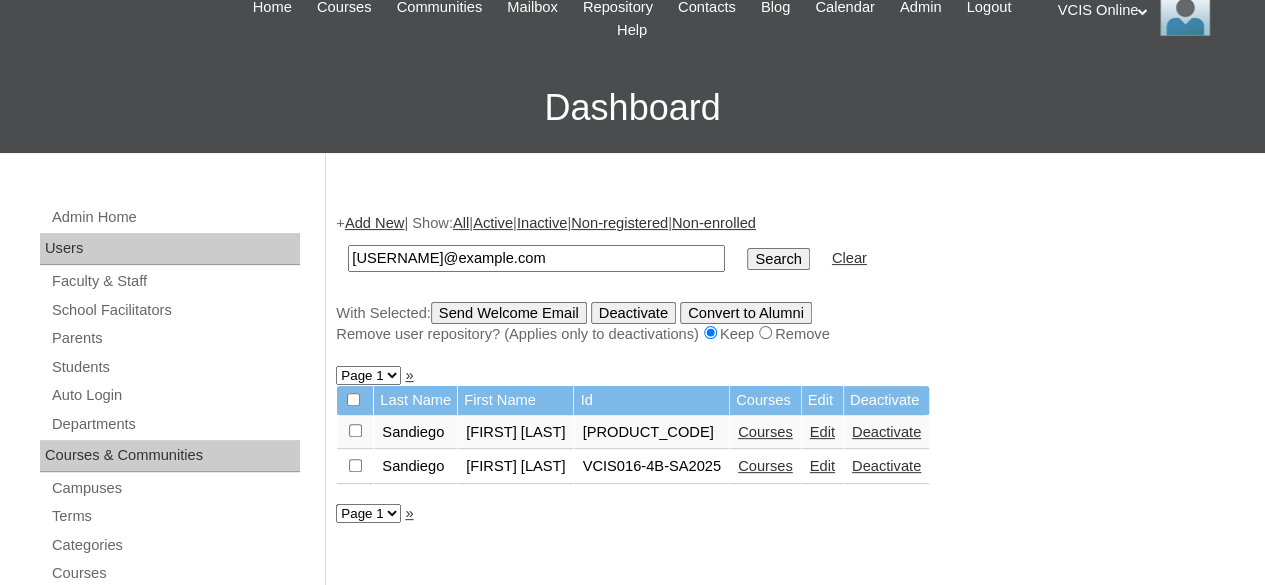 type on "[USERNAME]@example.com" 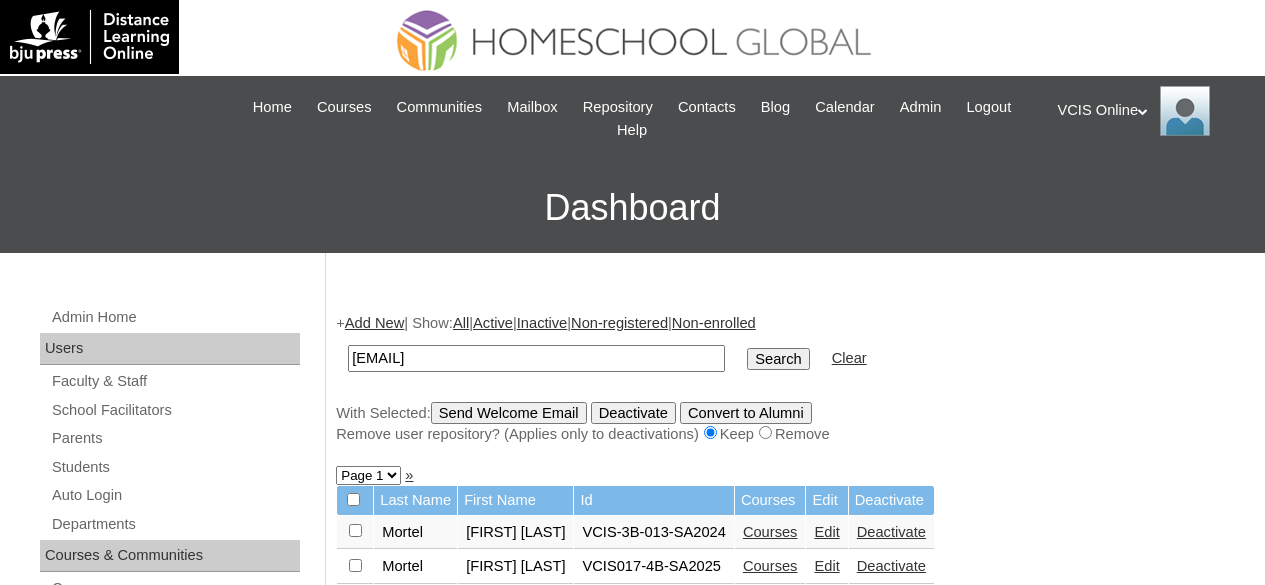 scroll, scrollTop: 0, scrollLeft: 0, axis: both 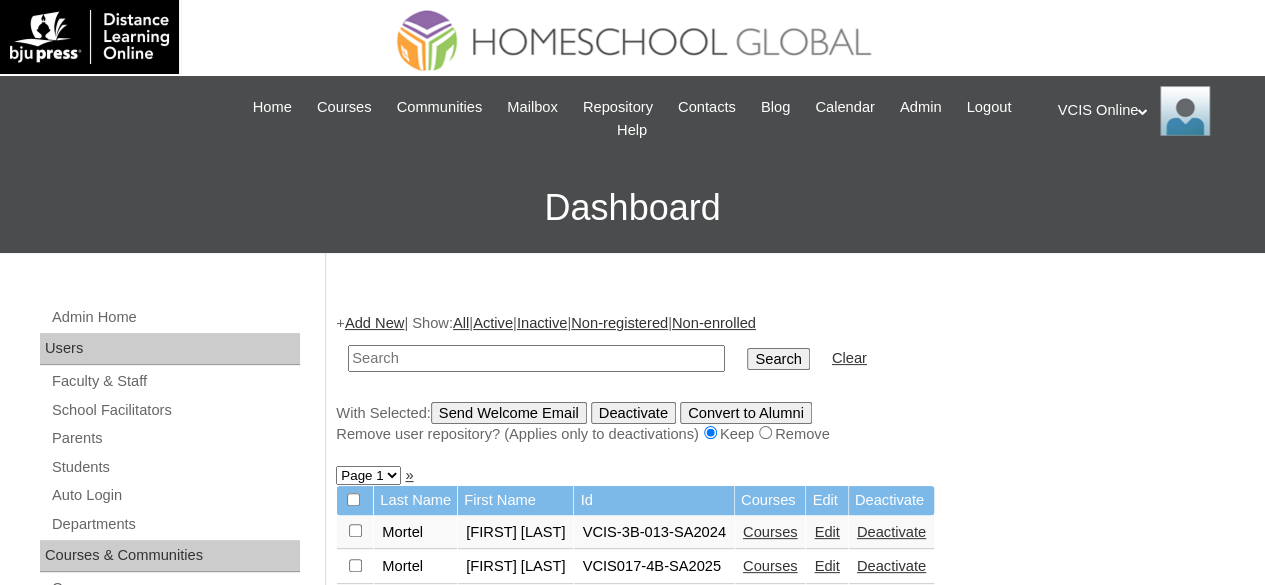 paste on "agfaraon.student@vcis.edu.ph" 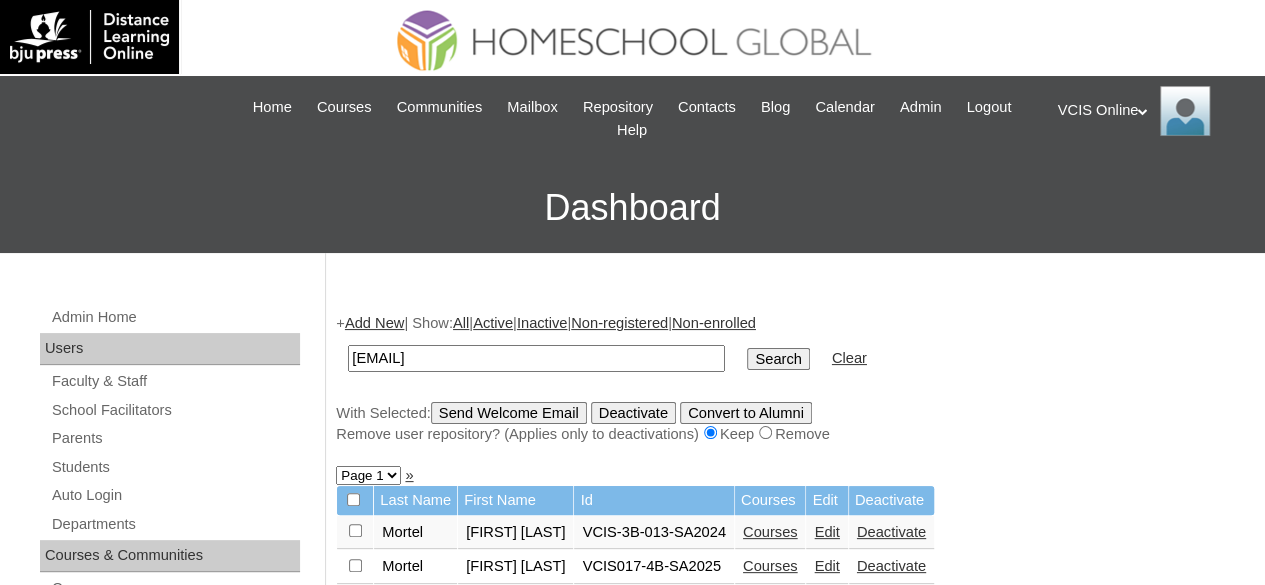 type on "agfaraon.student@vcis.edu.ph" 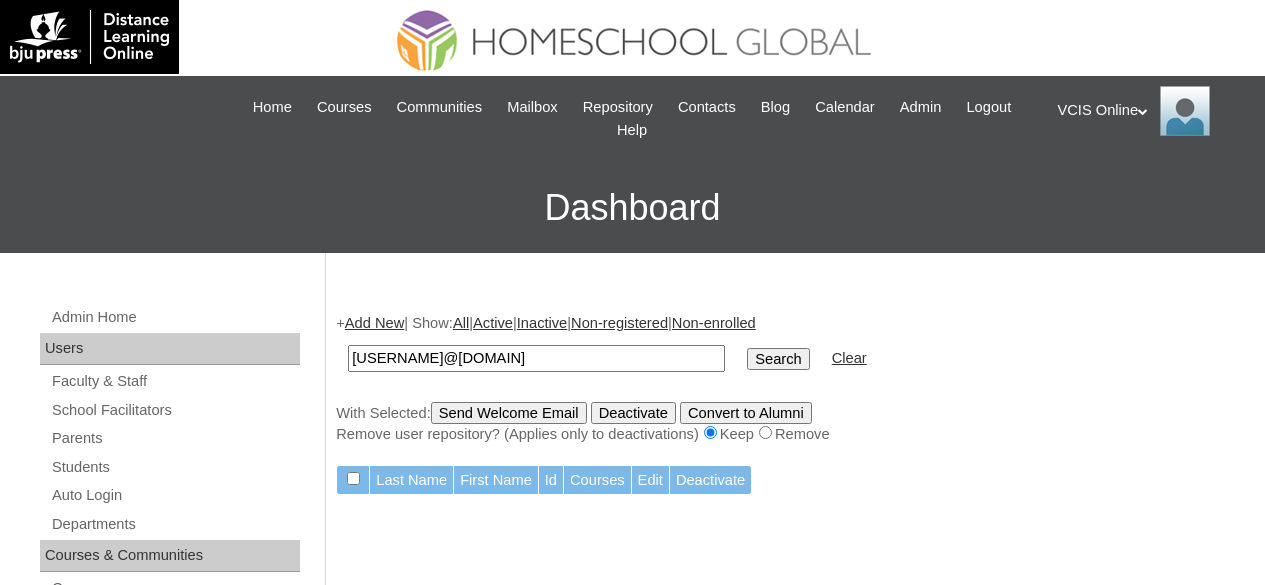 scroll, scrollTop: 0, scrollLeft: 0, axis: both 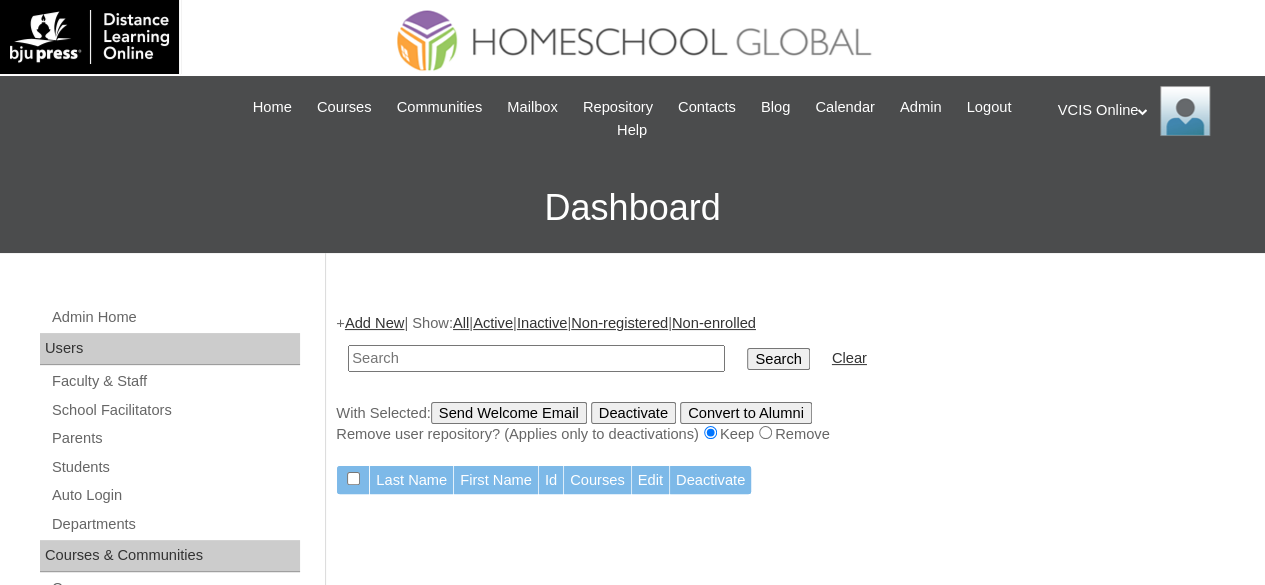 paste on "[ALPHANUMERIC]" 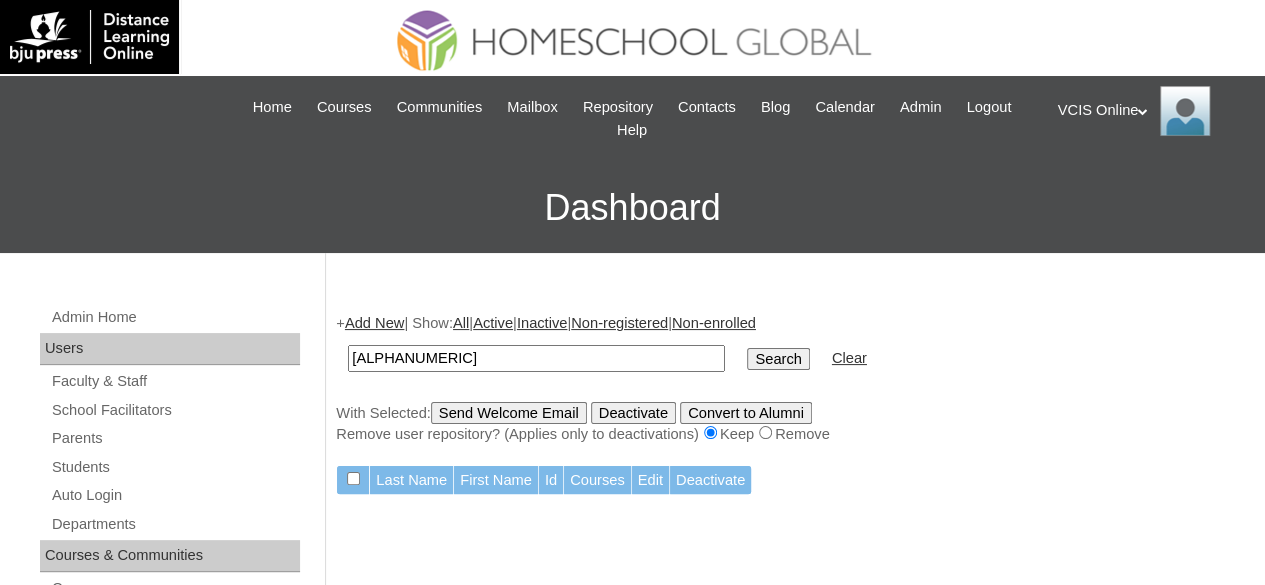 type on "[ALPHANUMERIC]" 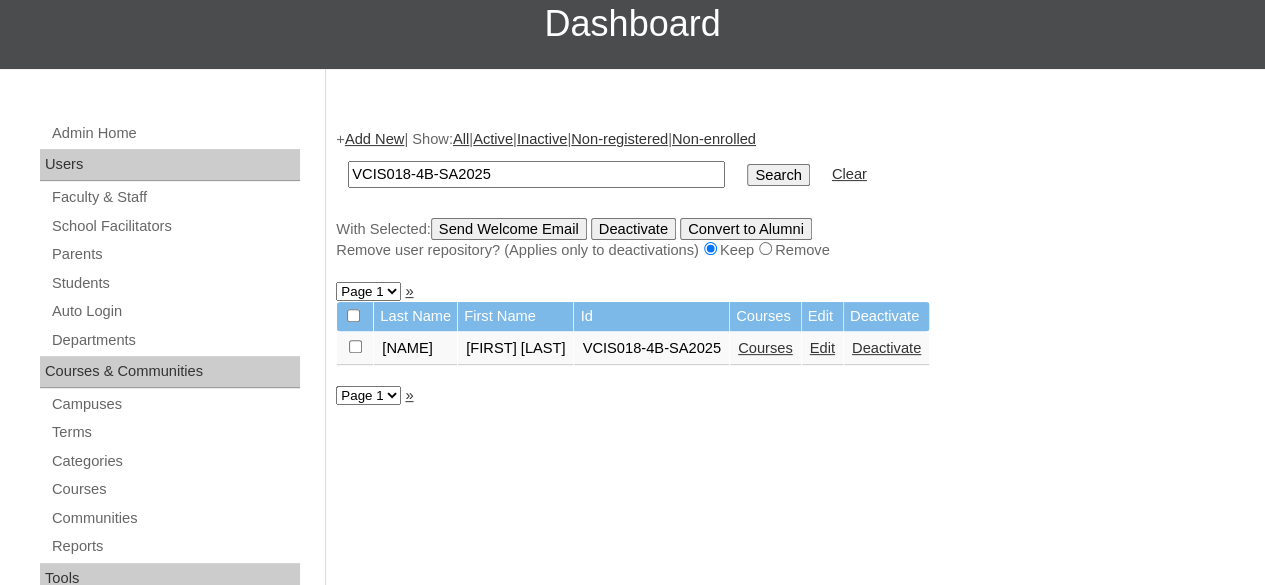 scroll, scrollTop: 200, scrollLeft: 0, axis: vertical 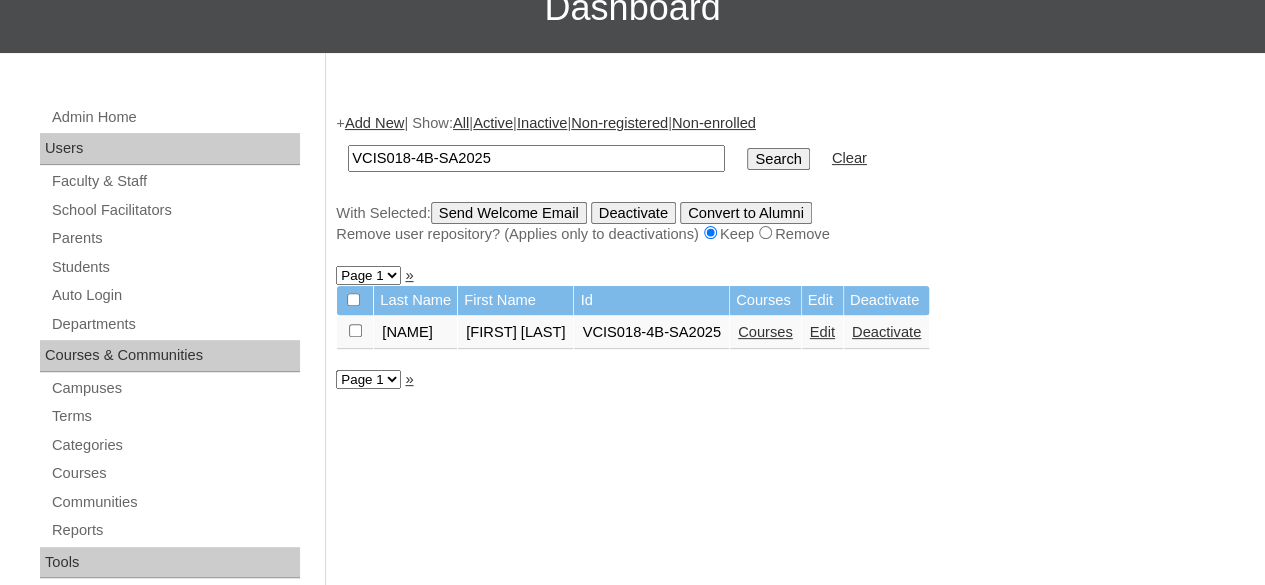 click on "Edit" at bounding box center (822, 332) 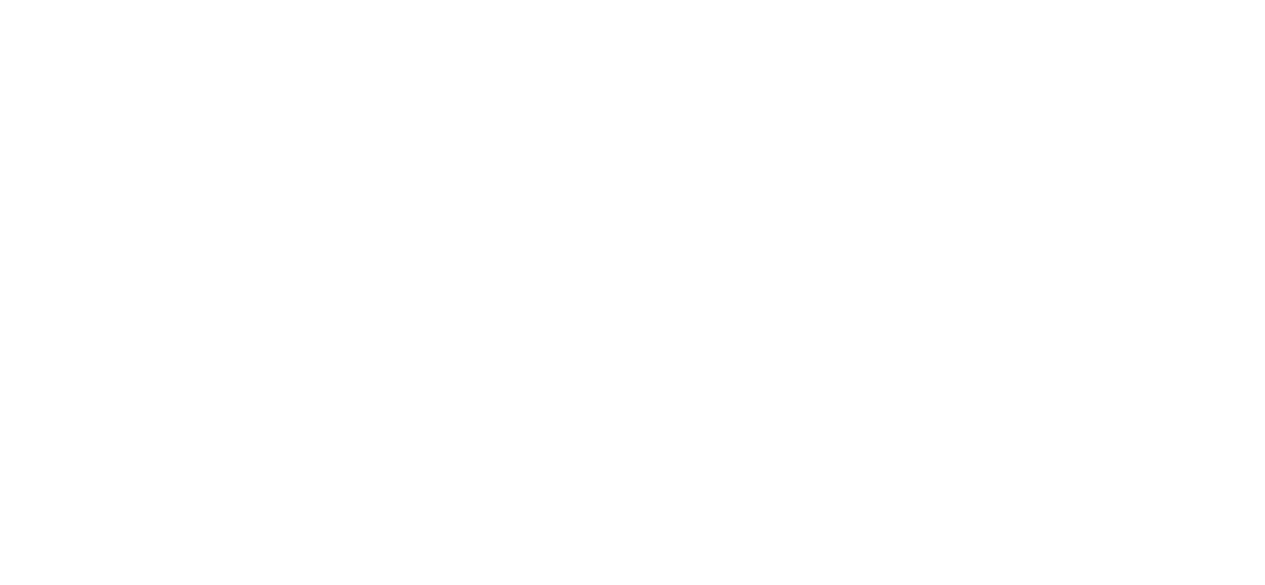 scroll, scrollTop: 0, scrollLeft: 0, axis: both 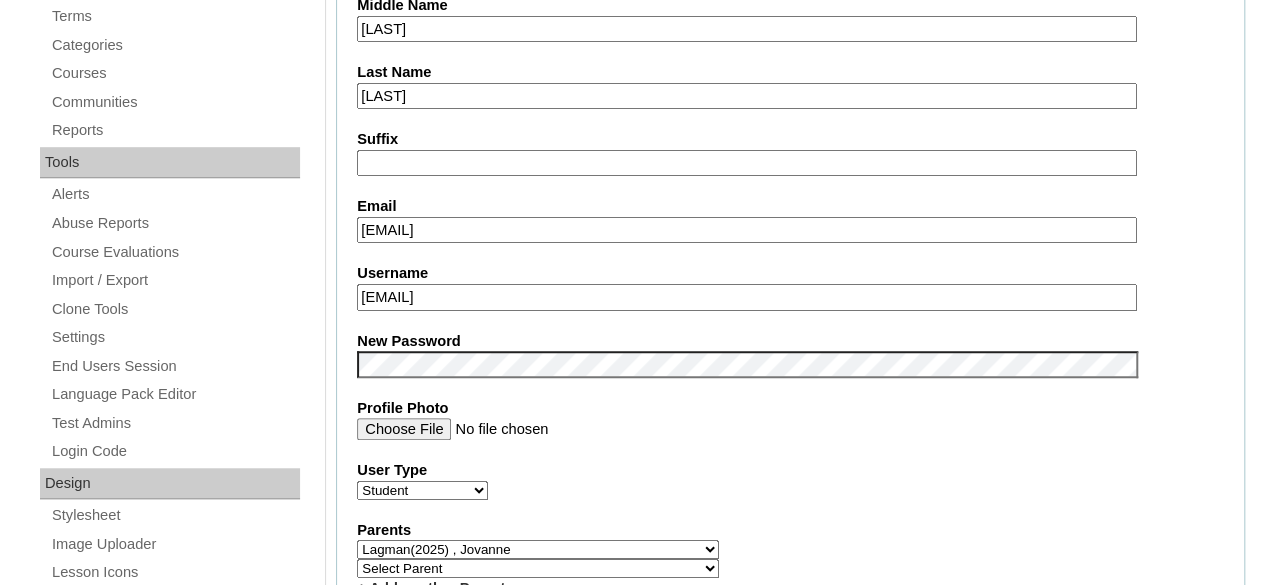 drag, startPoint x: 300, startPoint y: 239, endPoint x: 514, endPoint y: 237, distance: 214.00934 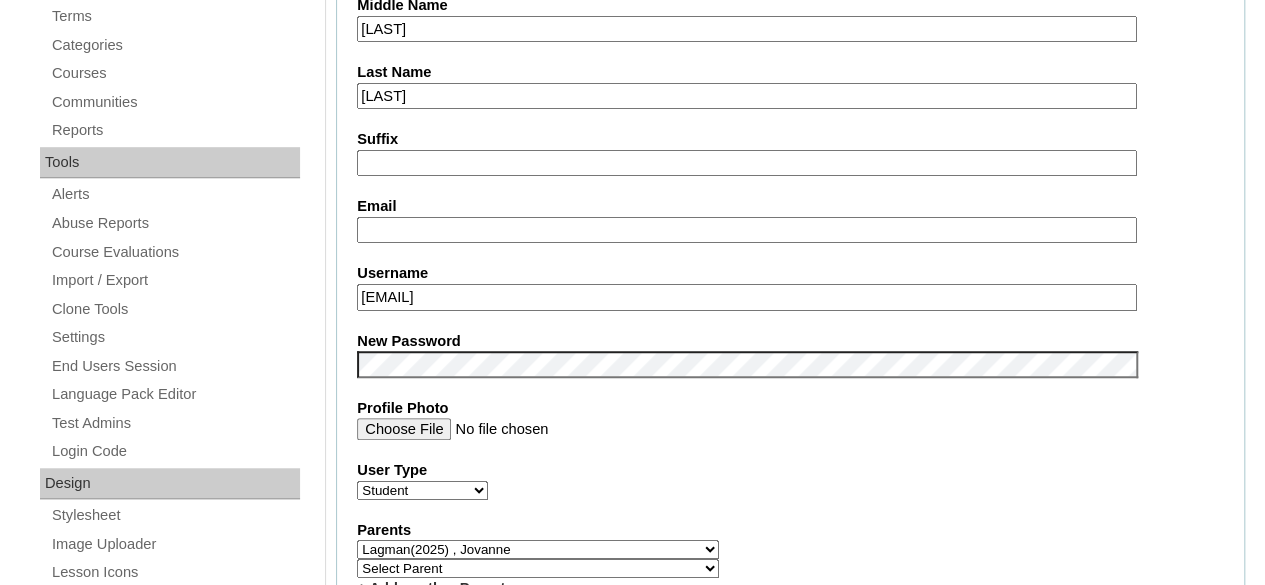 paste on "[EMAIL]" 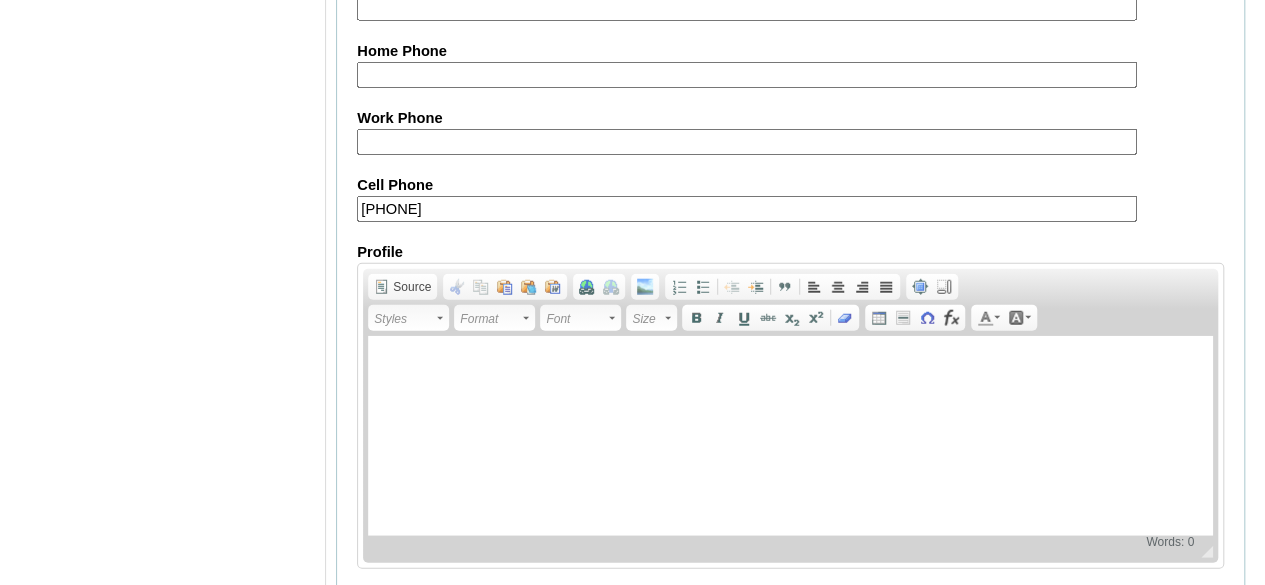 scroll, scrollTop: 2486, scrollLeft: 0, axis: vertical 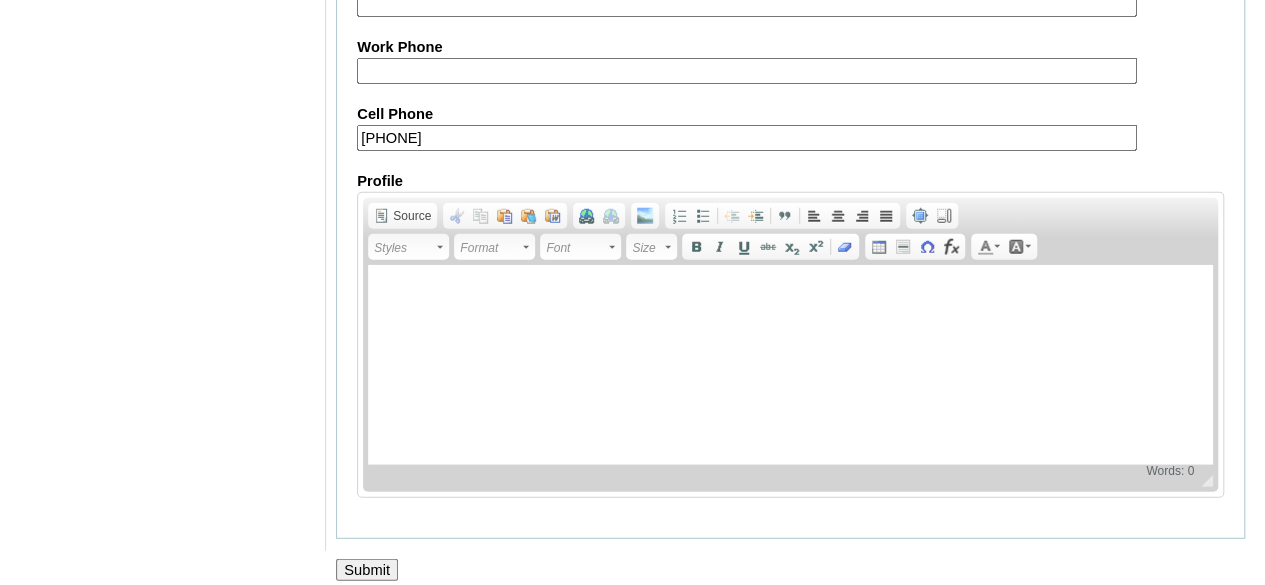 type on "[EMAIL]" 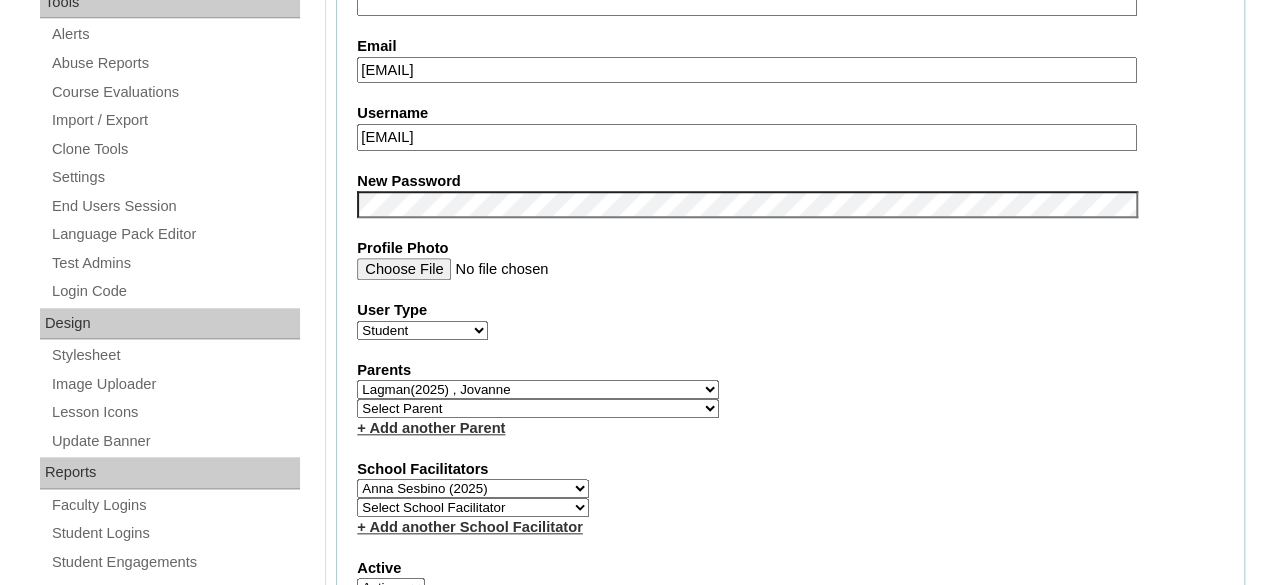 scroll, scrollTop: 586, scrollLeft: 0, axis: vertical 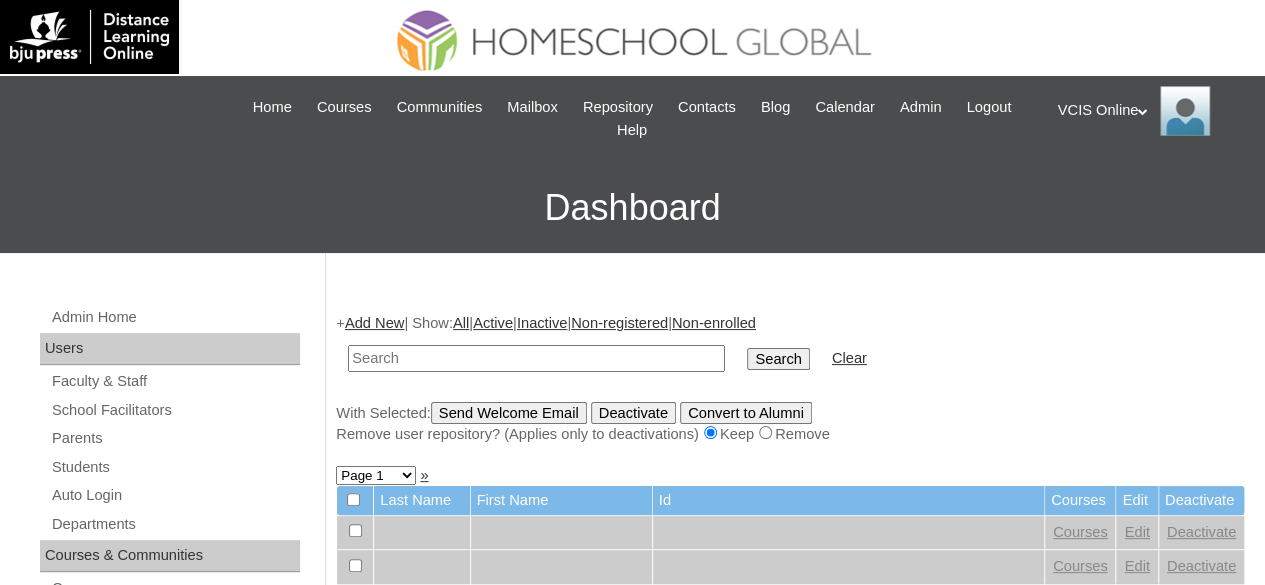 paste on "[EMAIL]" 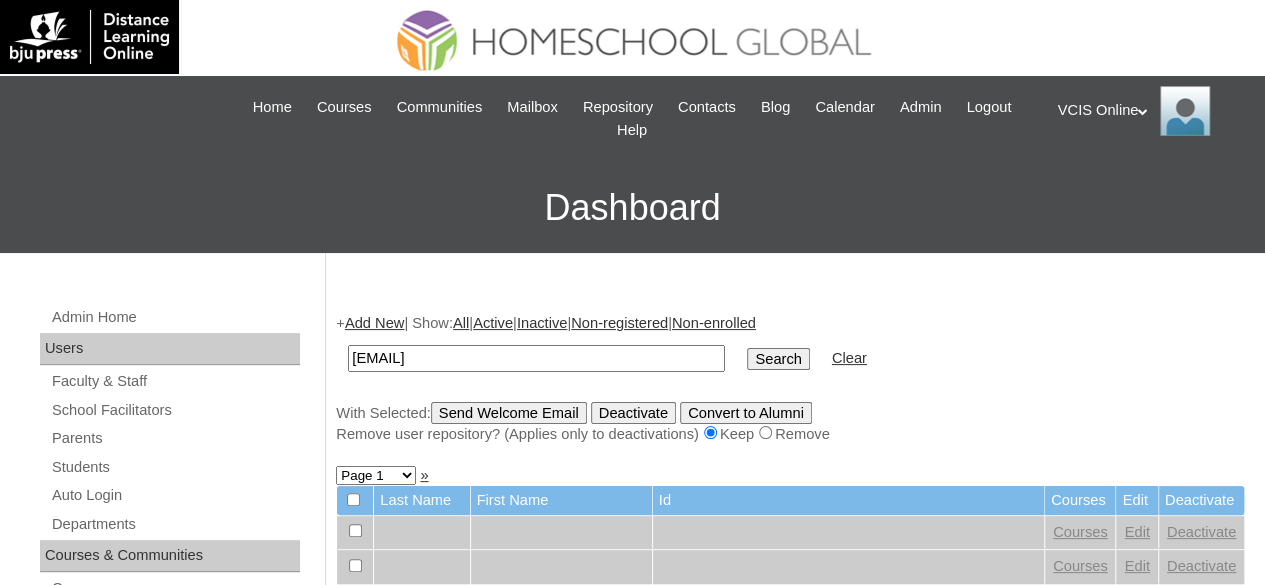 type on "[EMAIL]" 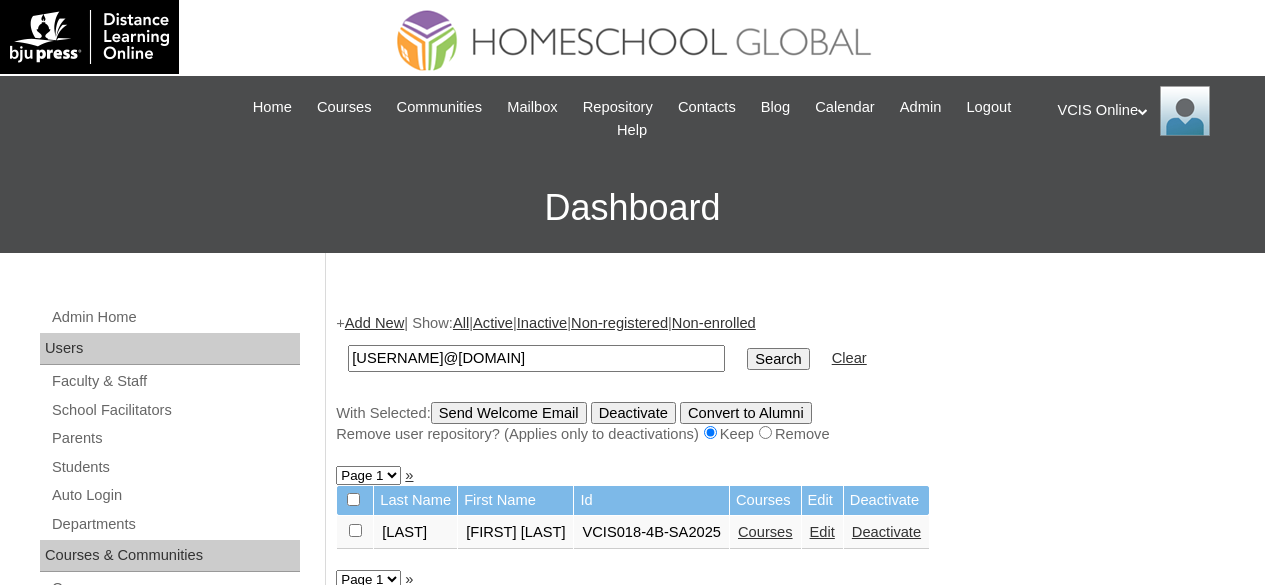 scroll, scrollTop: 0, scrollLeft: 0, axis: both 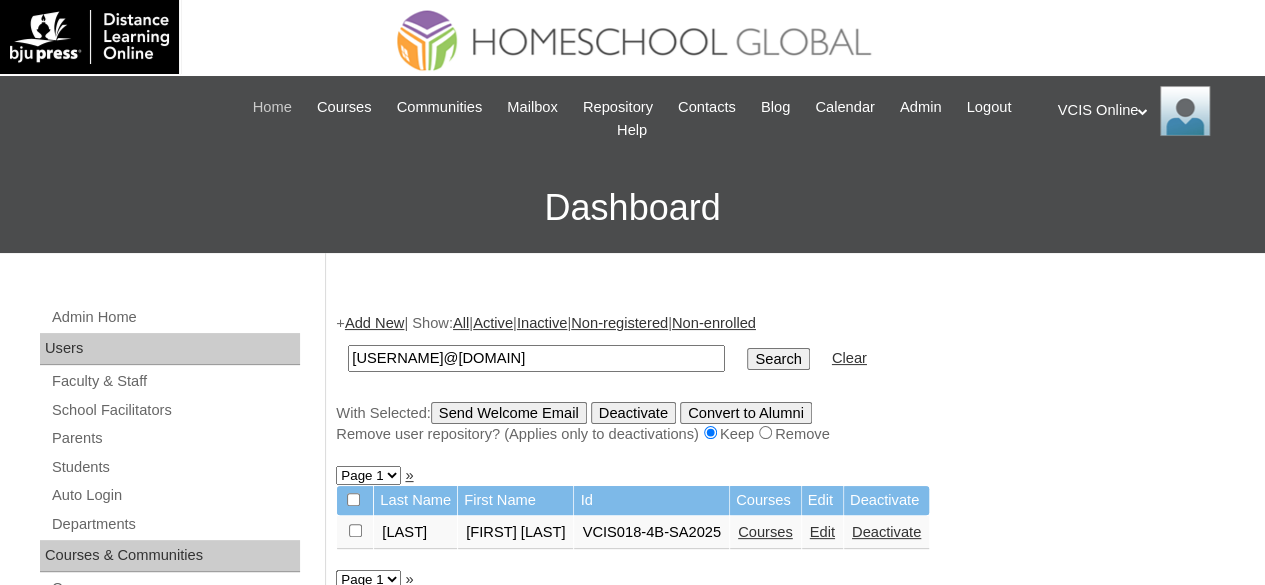 click on "Home" at bounding box center [272, 107] 